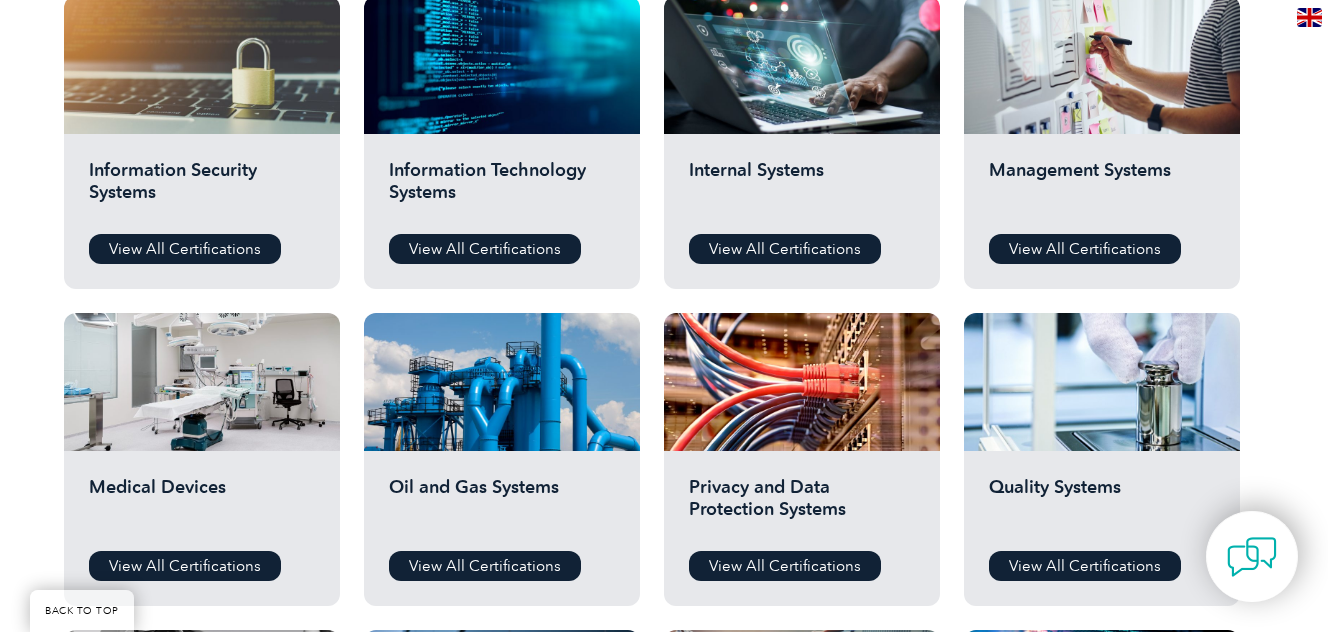 scroll, scrollTop: 1200, scrollLeft: 0, axis: vertical 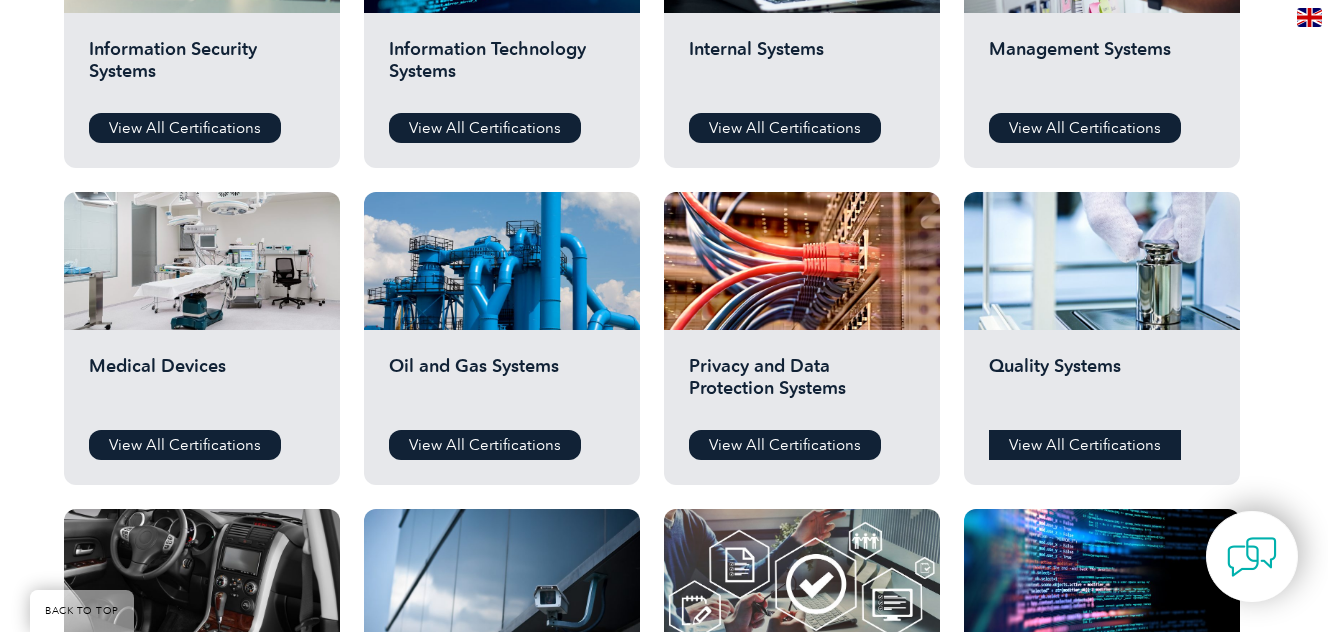 click on "View All Certifications" at bounding box center (1085, 445) 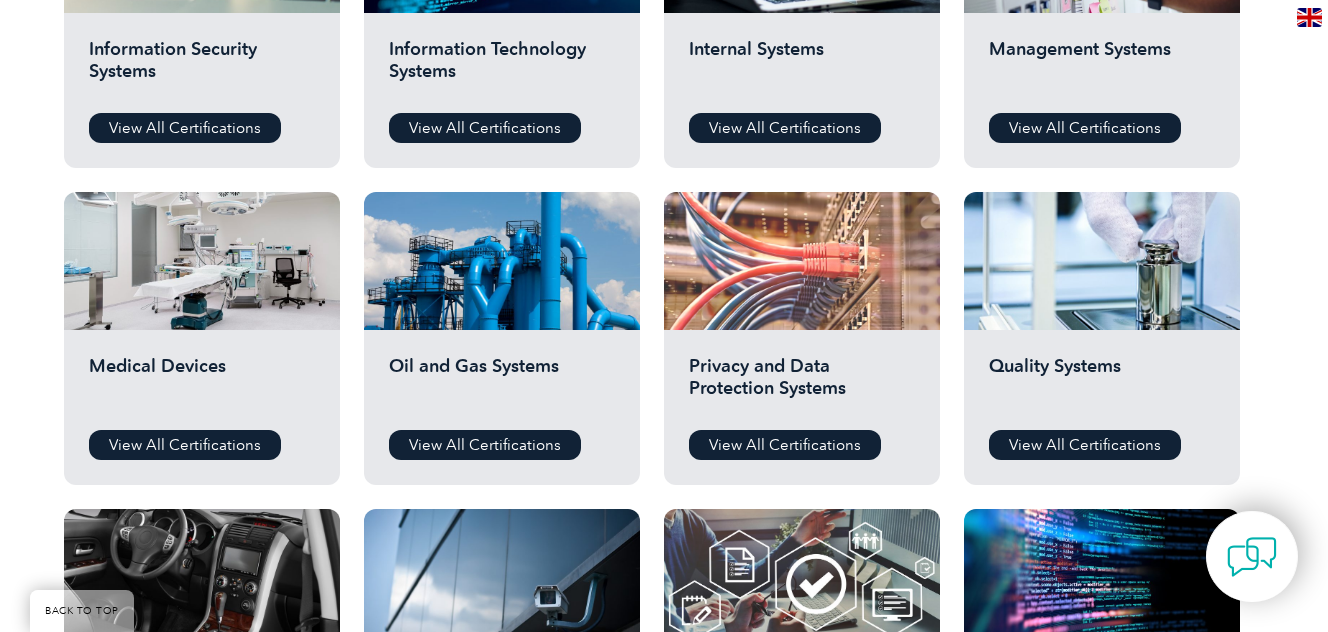 scroll, scrollTop: 1100, scrollLeft: 0, axis: vertical 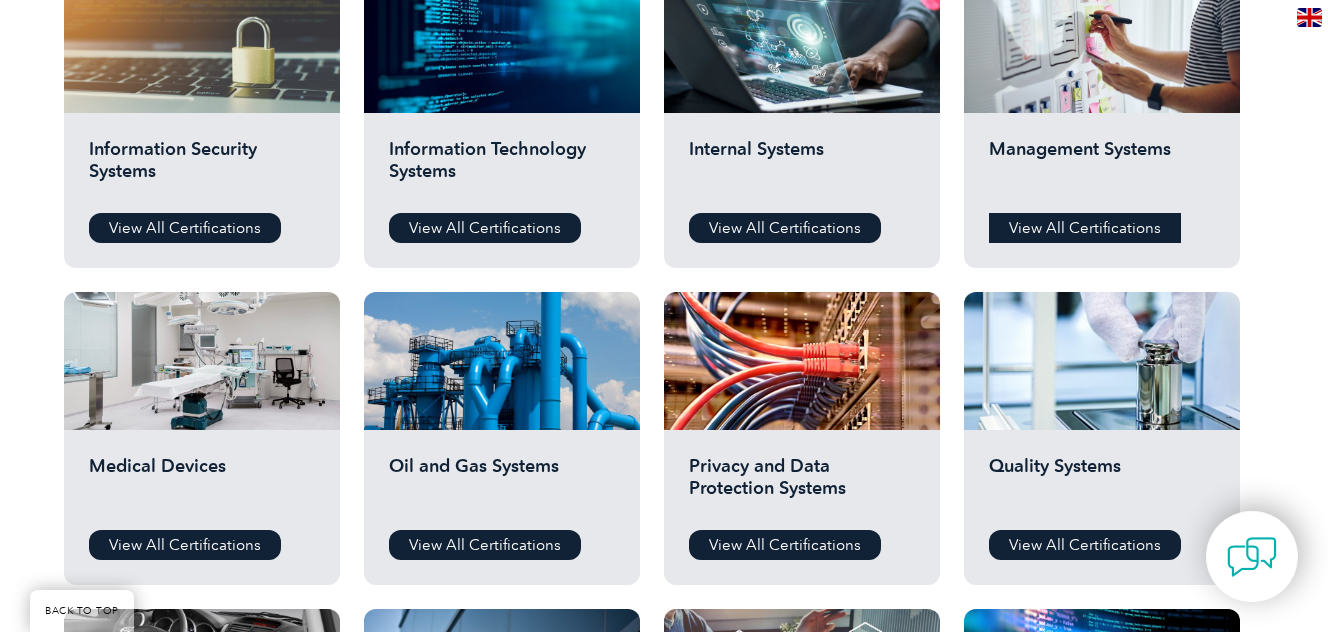 click on "View All Certifications" at bounding box center (1085, 228) 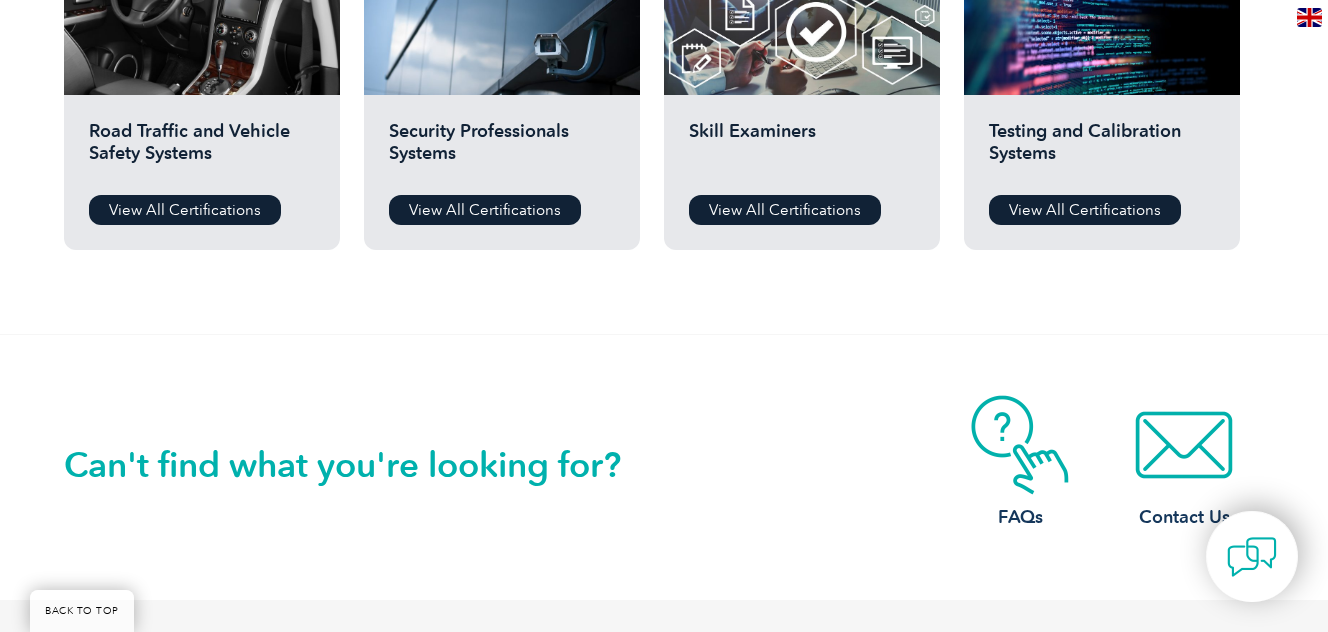 scroll, scrollTop: 1800, scrollLeft: 0, axis: vertical 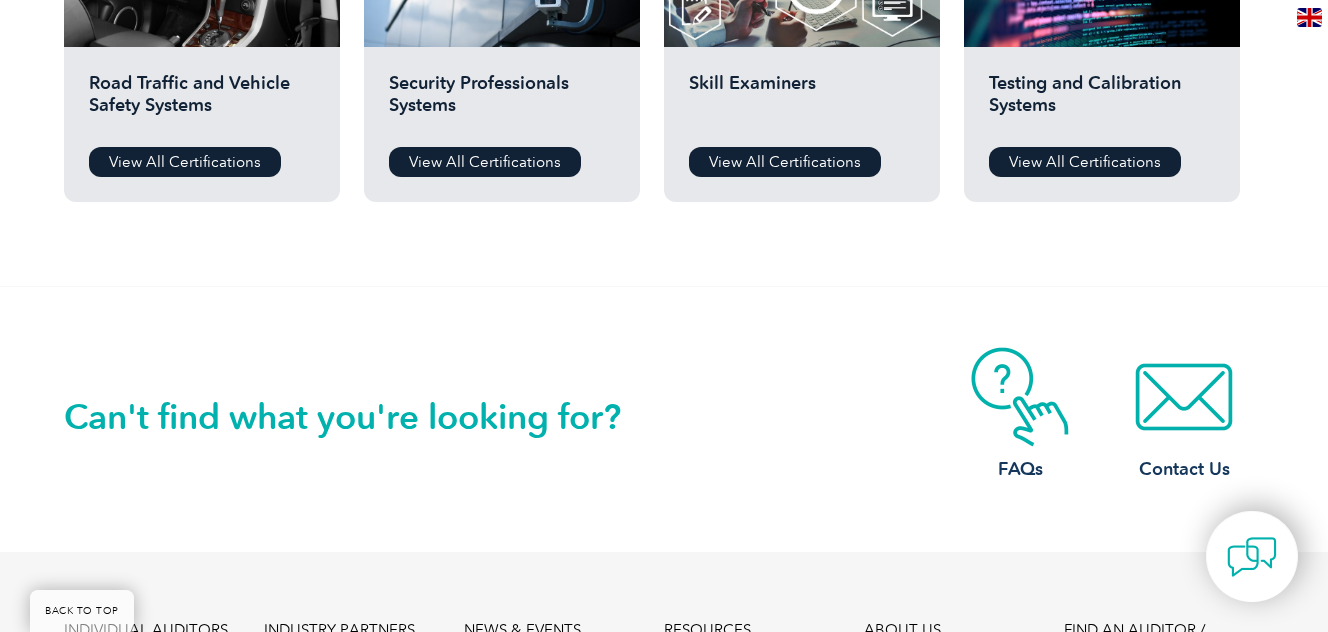 click on "Testing and Calibration Systems" at bounding box center [1102, 102] 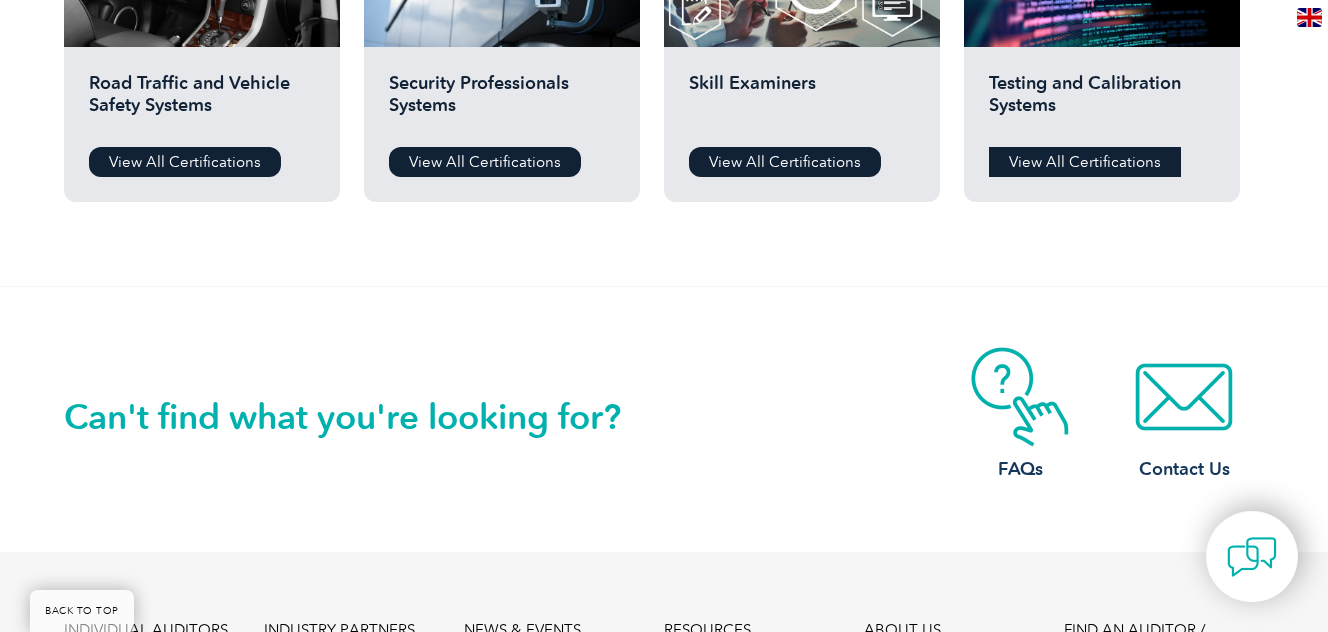 click on "View All Certifications" at bounding box center [1085, 162] 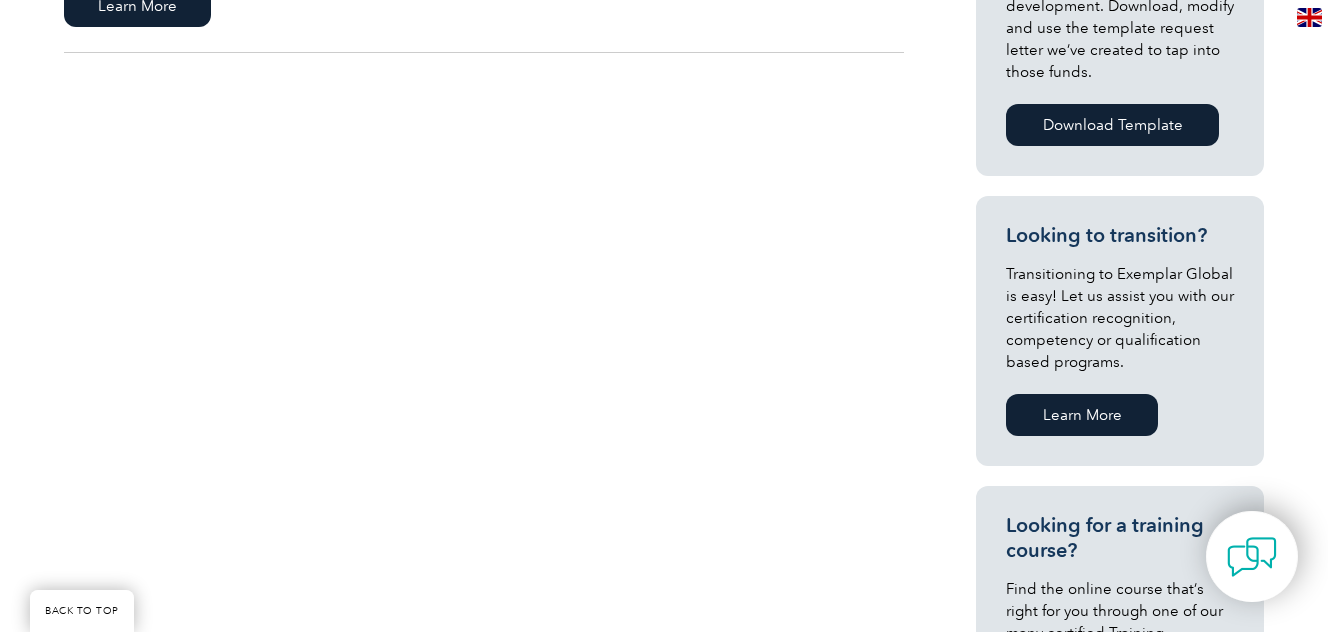 scroll, scrollTop: 900, scrollLeft: 0, axis: vertical 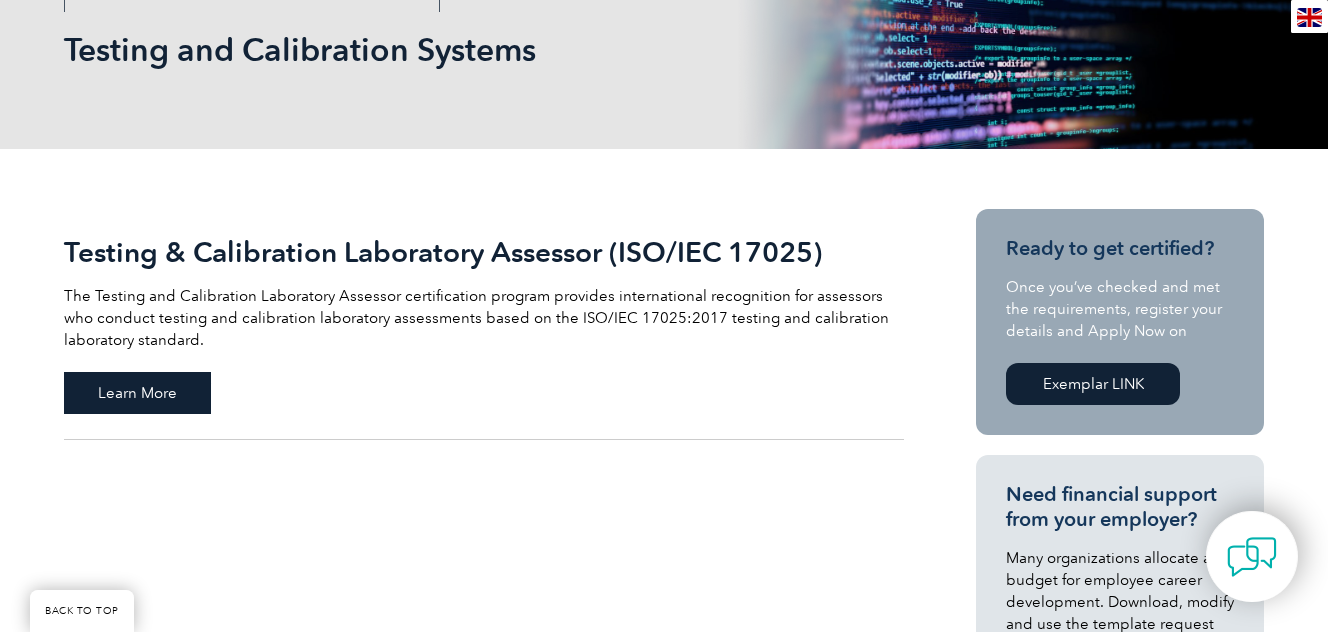 click on "Learn More" at bounding box center [137, 393] 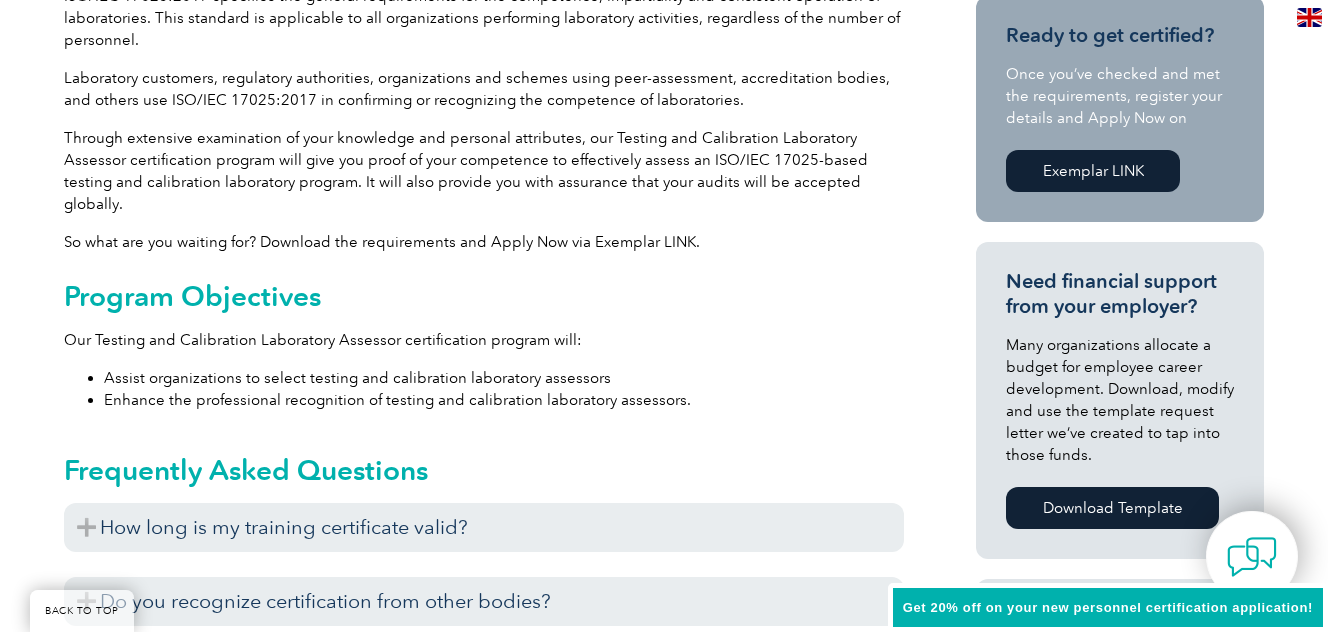 scroll, scrollTop: 699, scrollLeft: 0, axis: vertical 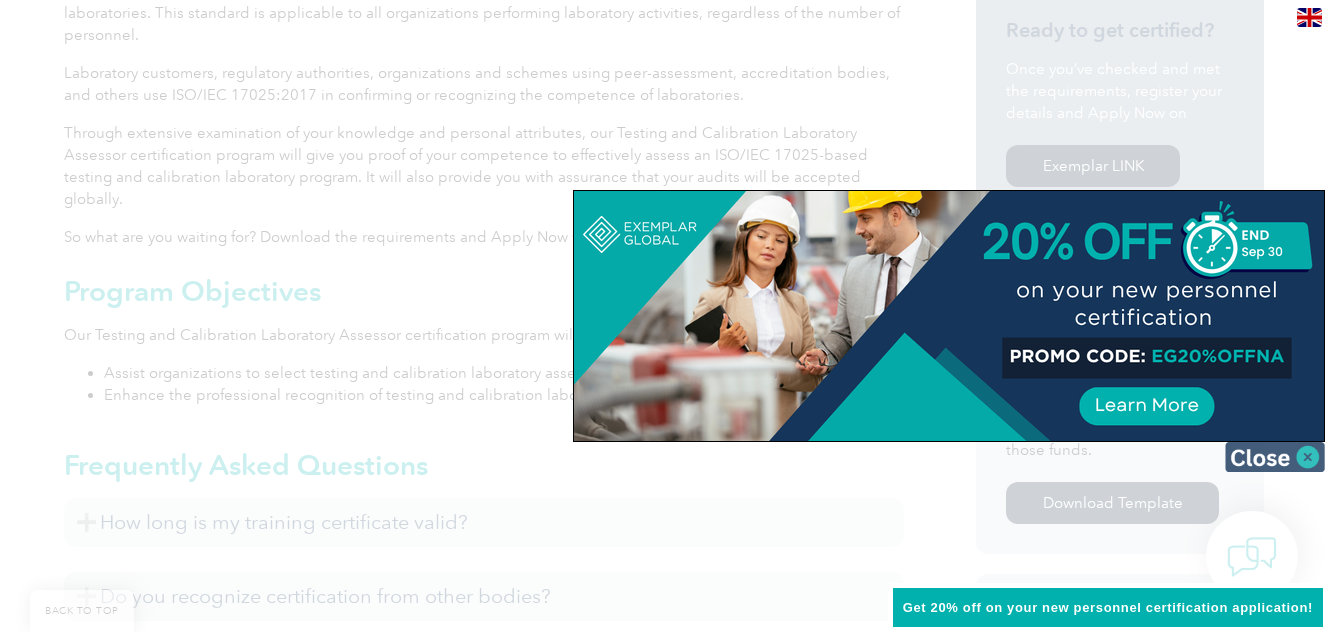 click at bounding box center [1275, 457] 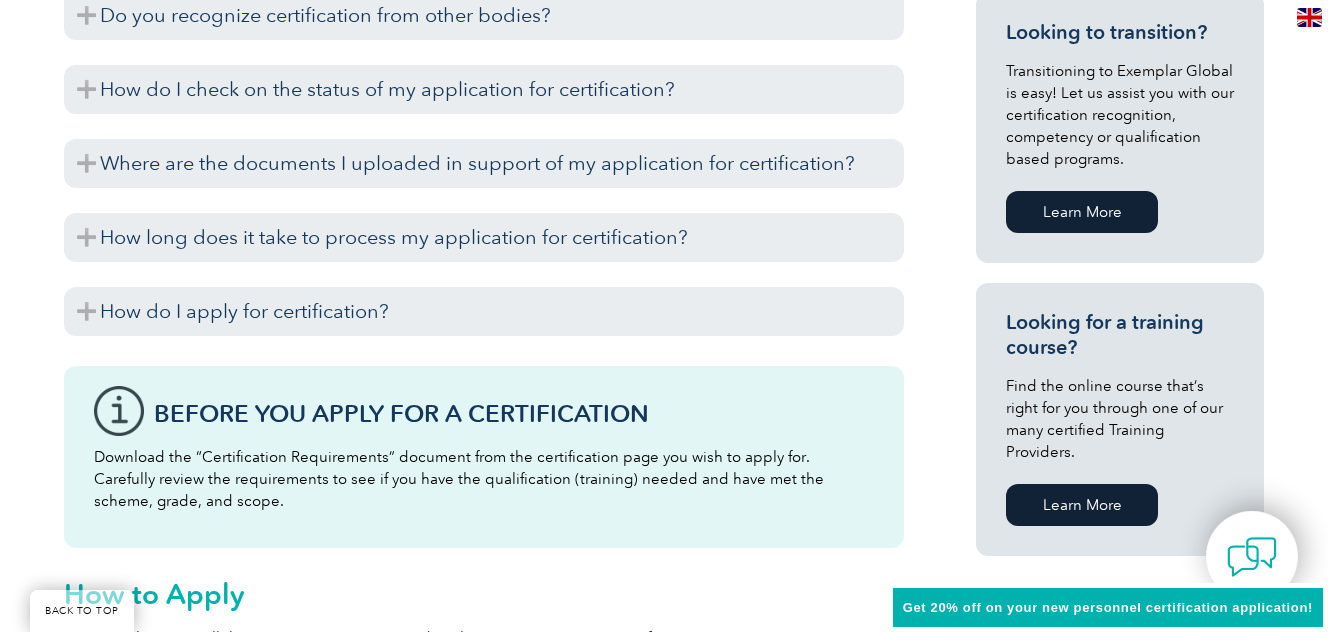 scroll, scrollTop: 1299, scrollLeft: 0, axis: vertical 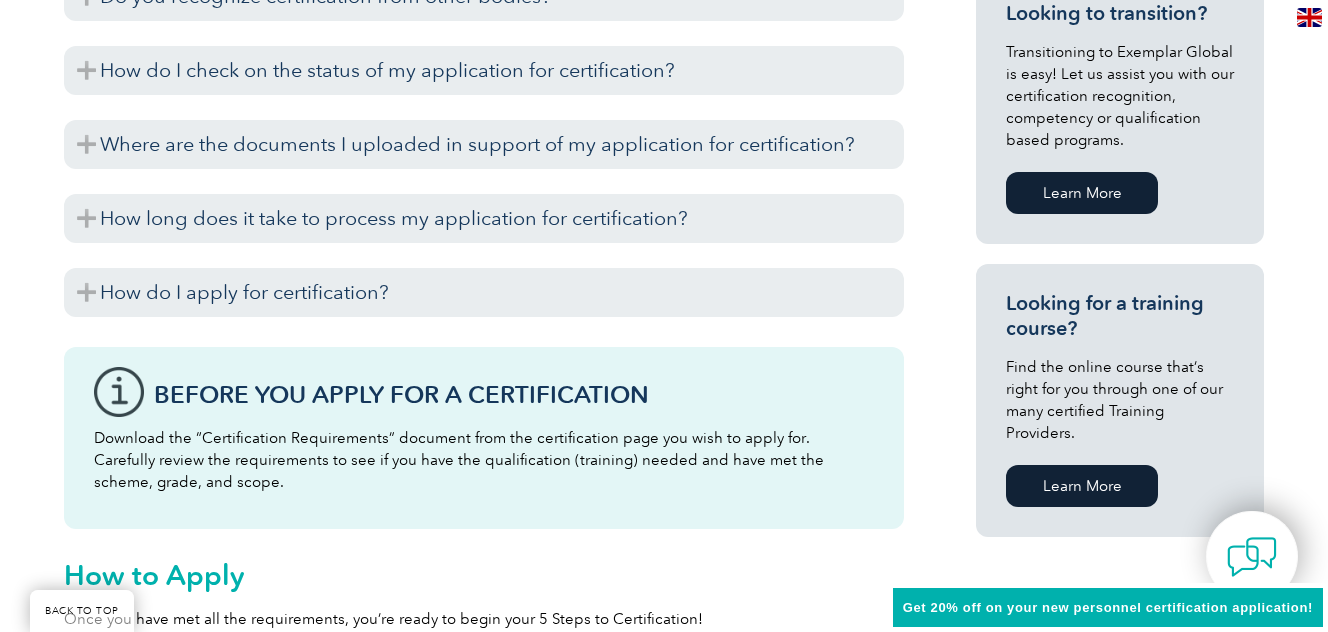 drag, startPoint x: 121, startPoint y: 364, endPoint x: 219, endPoint y: 394, distance: 102.48902 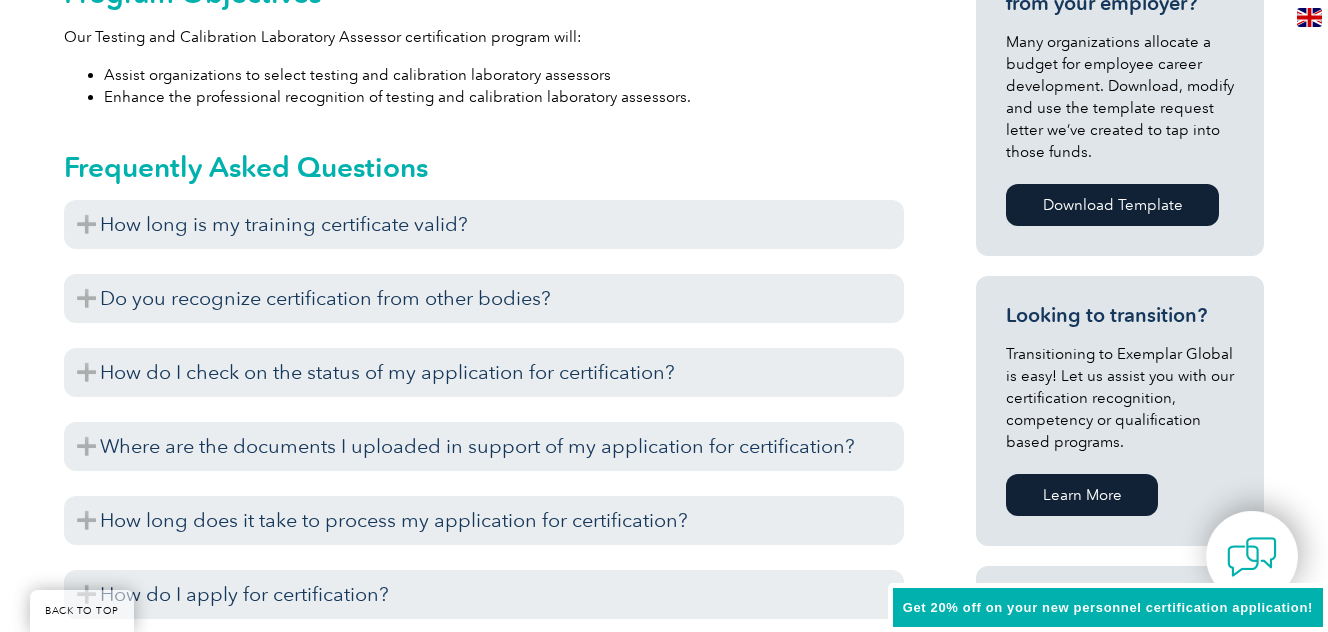 scroll, scrollTop: 999, scrollLeft: 0, axis: vertical 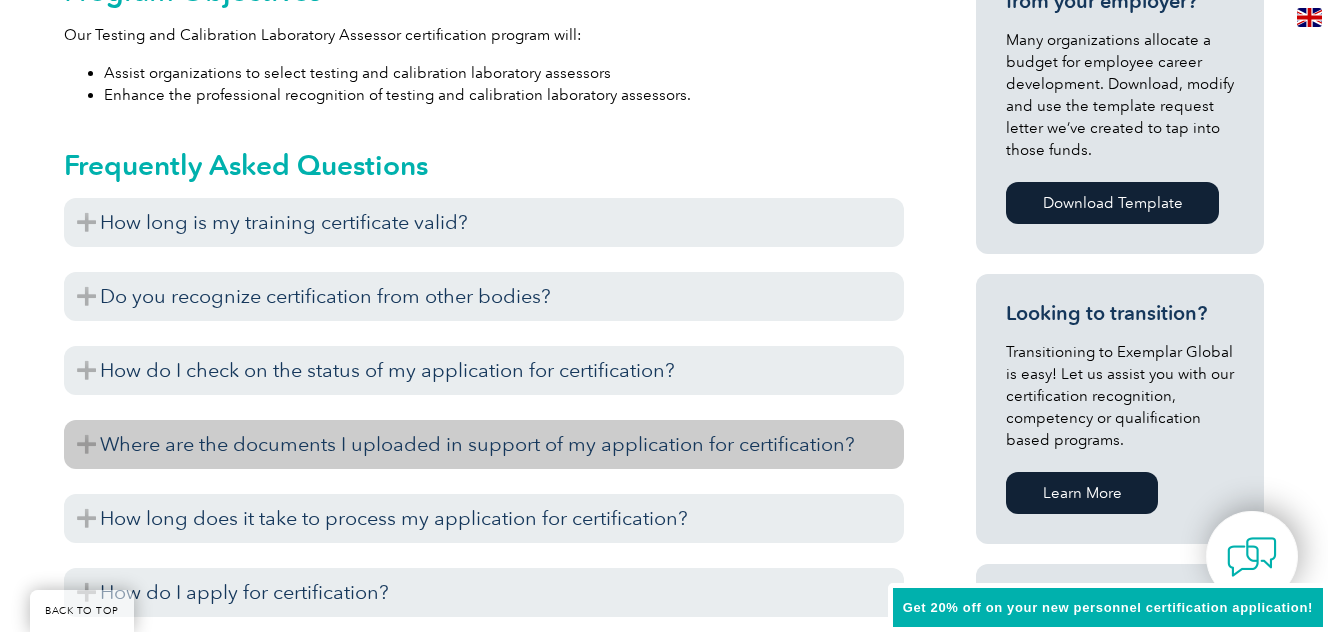 click on "Where are the documents I uploaded in support of my application for certification?" at bounding box center [484, 444] 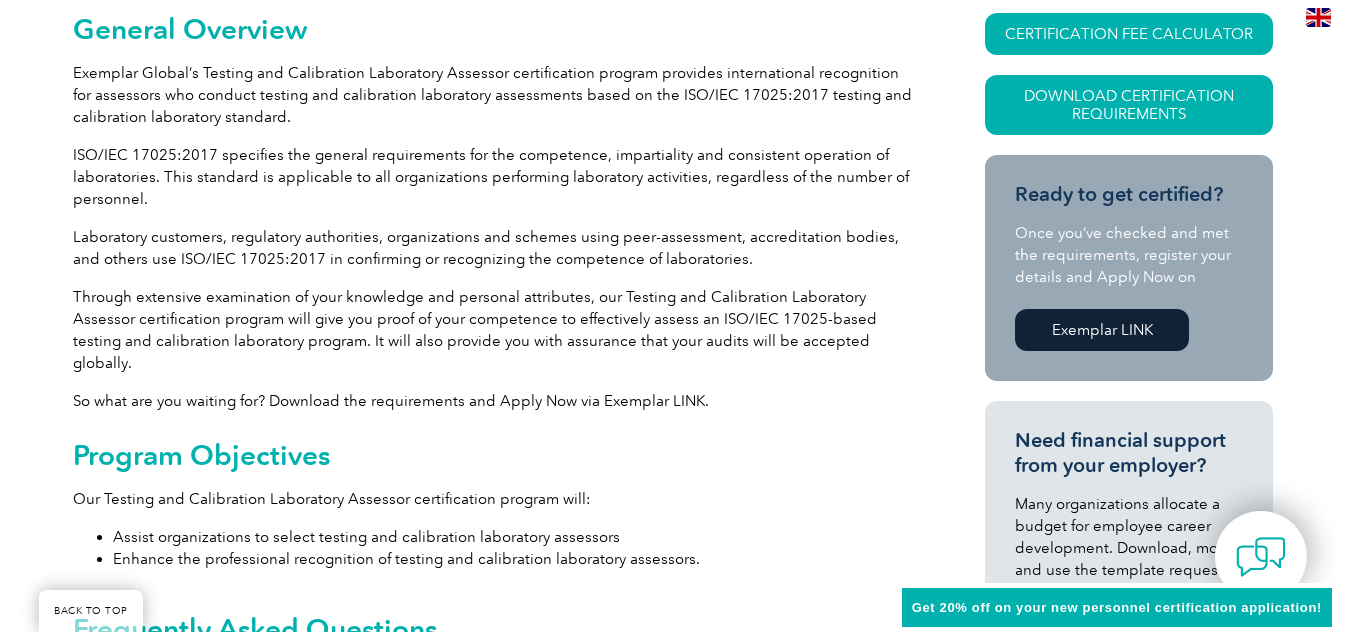 scroll, scrollTop: 499, scrollLeft: 0, axis: vertical 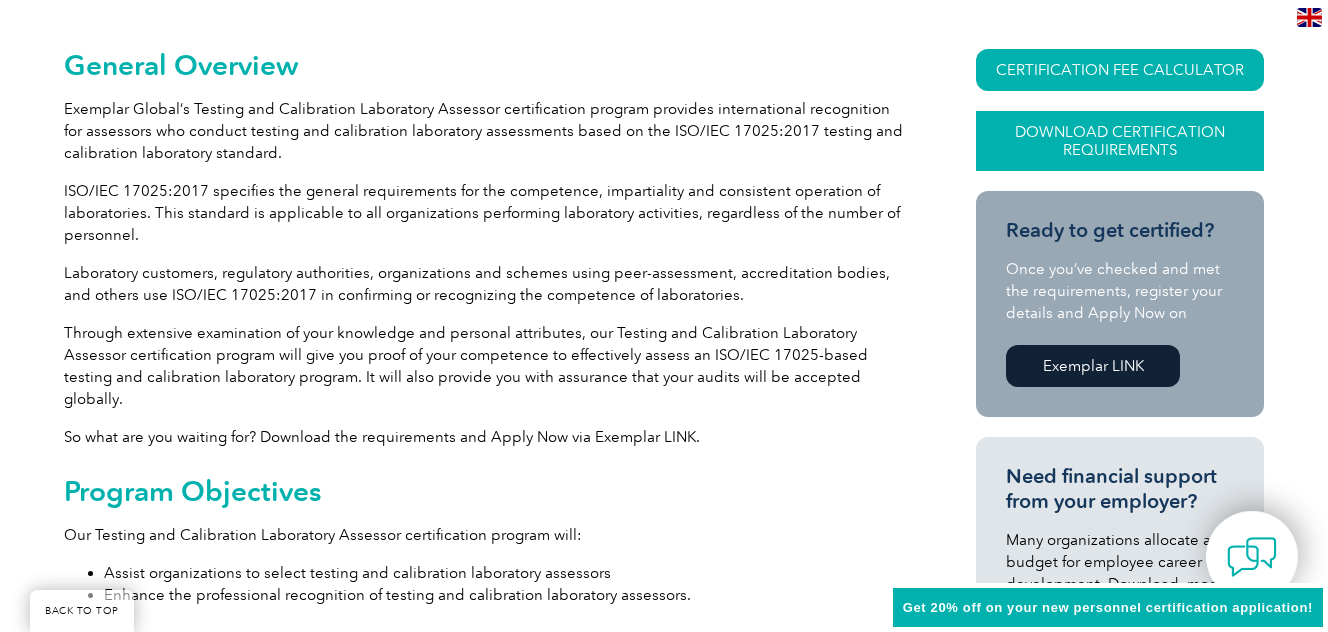click on "Download Certification Requirements" at bounding box center [1120, 141] 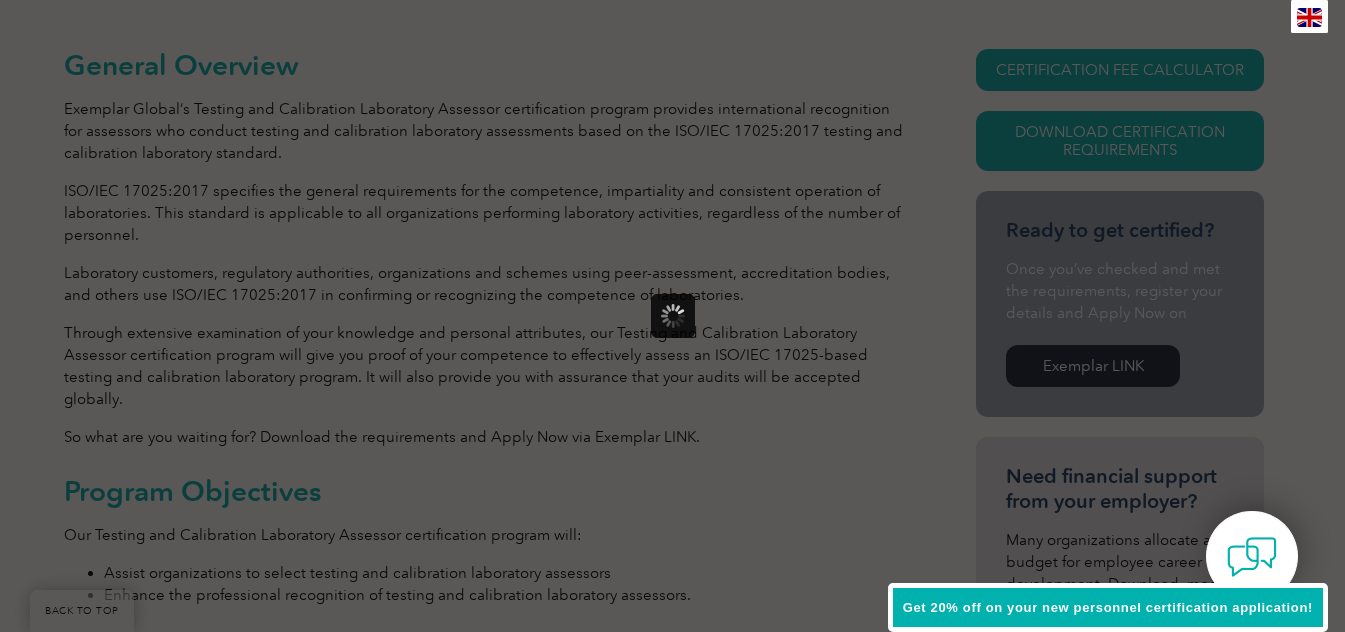 scroll, scrollTop: 0, scrollLeft: 0, axis: both 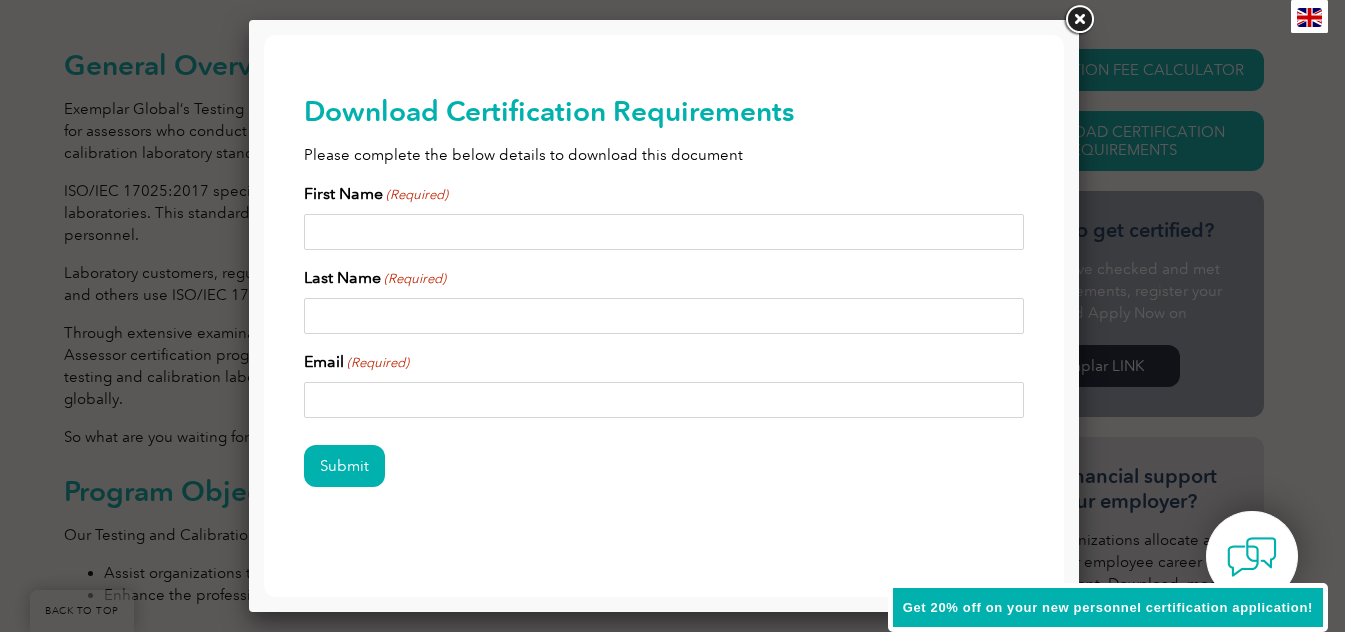 click on "First Name (Required)" at bounding box center [664, 232] 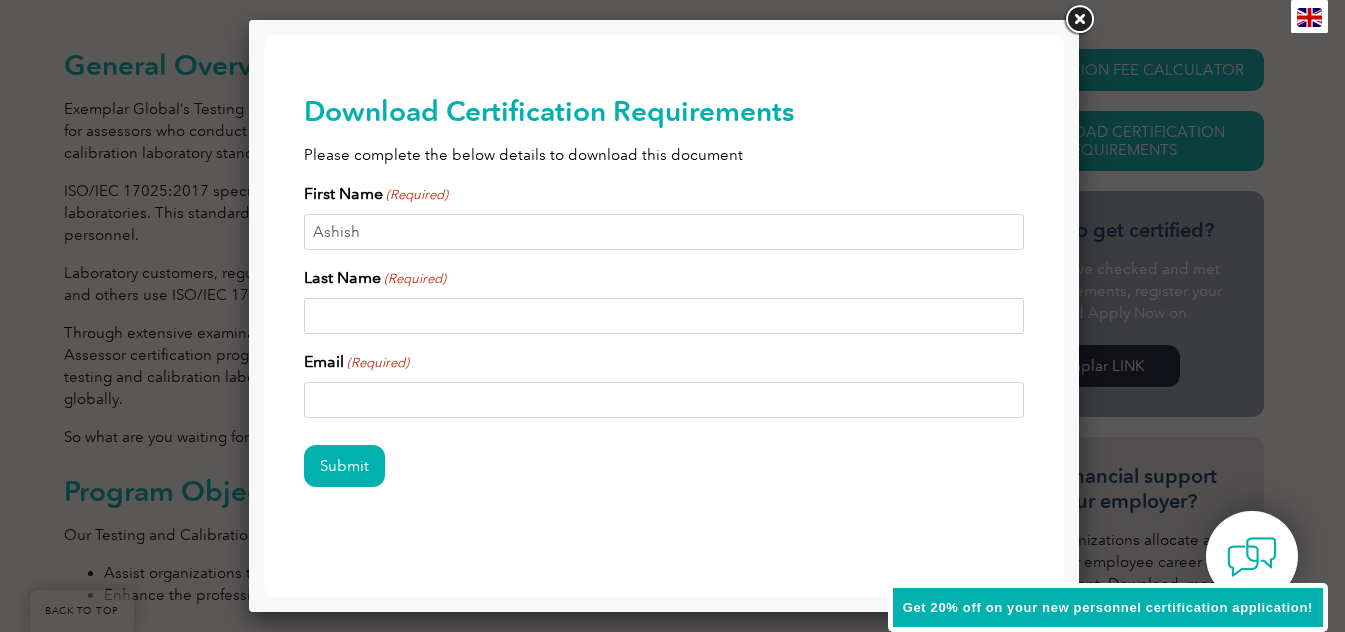 type on "George" 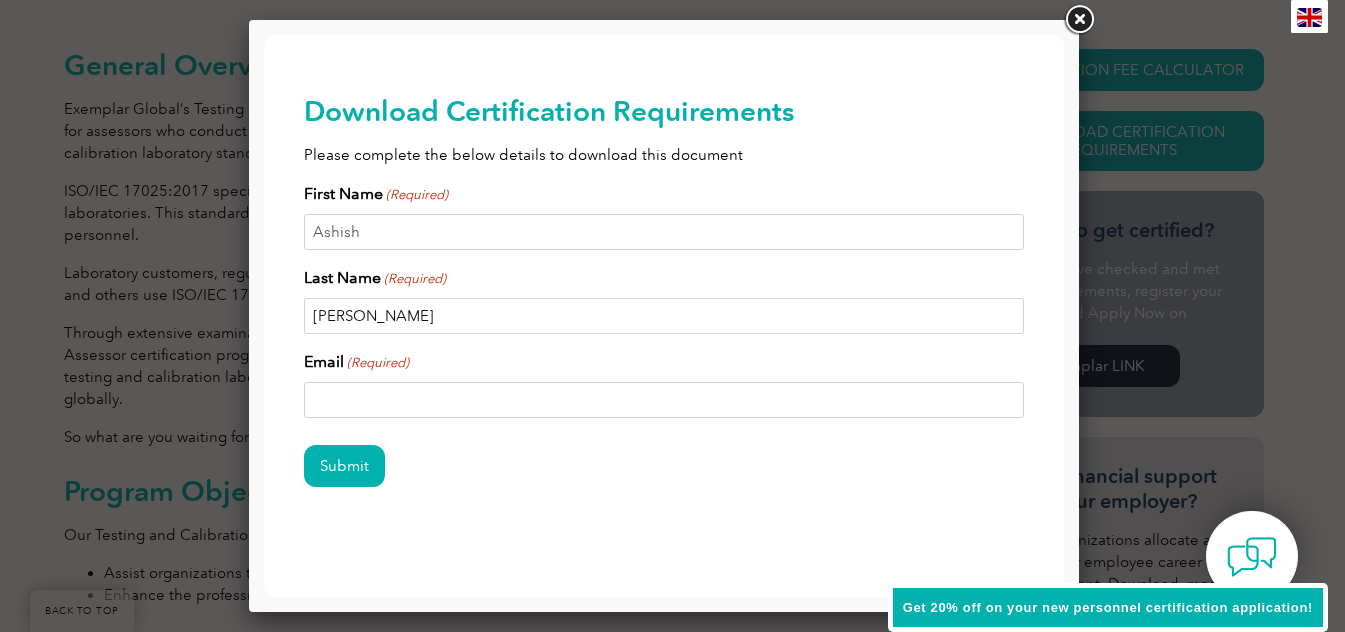 type on "ashish.ellengical@gmail.com" 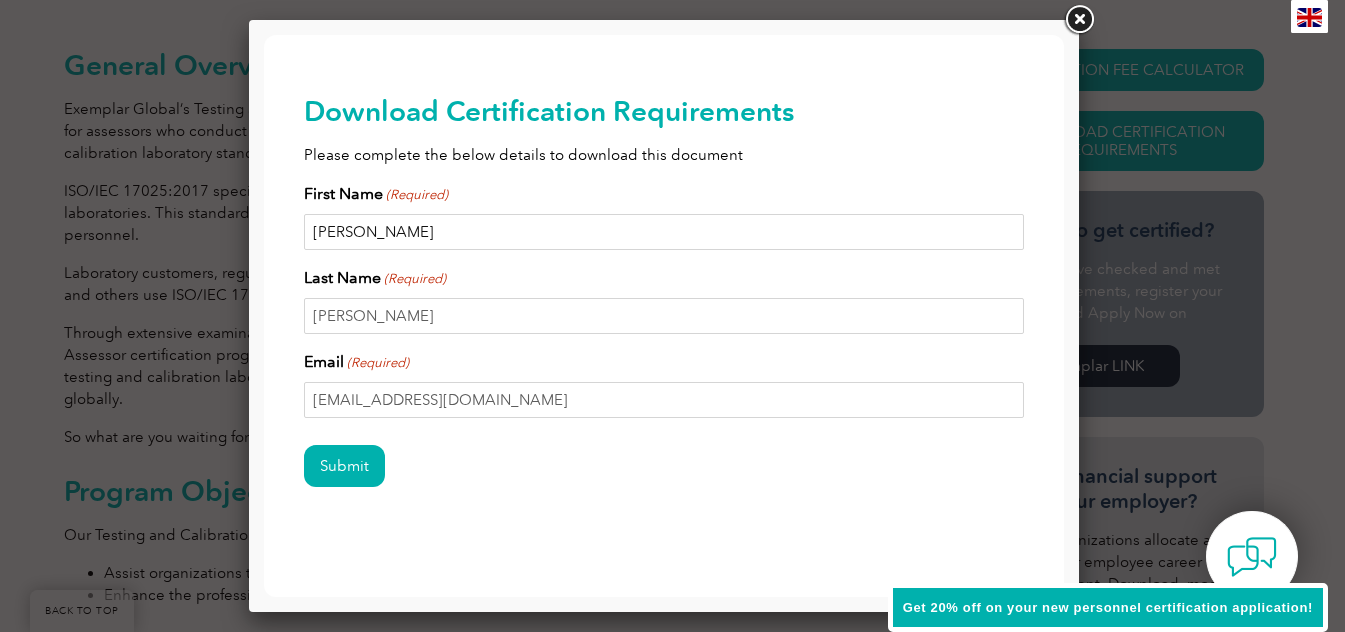 type on "Ashish George" 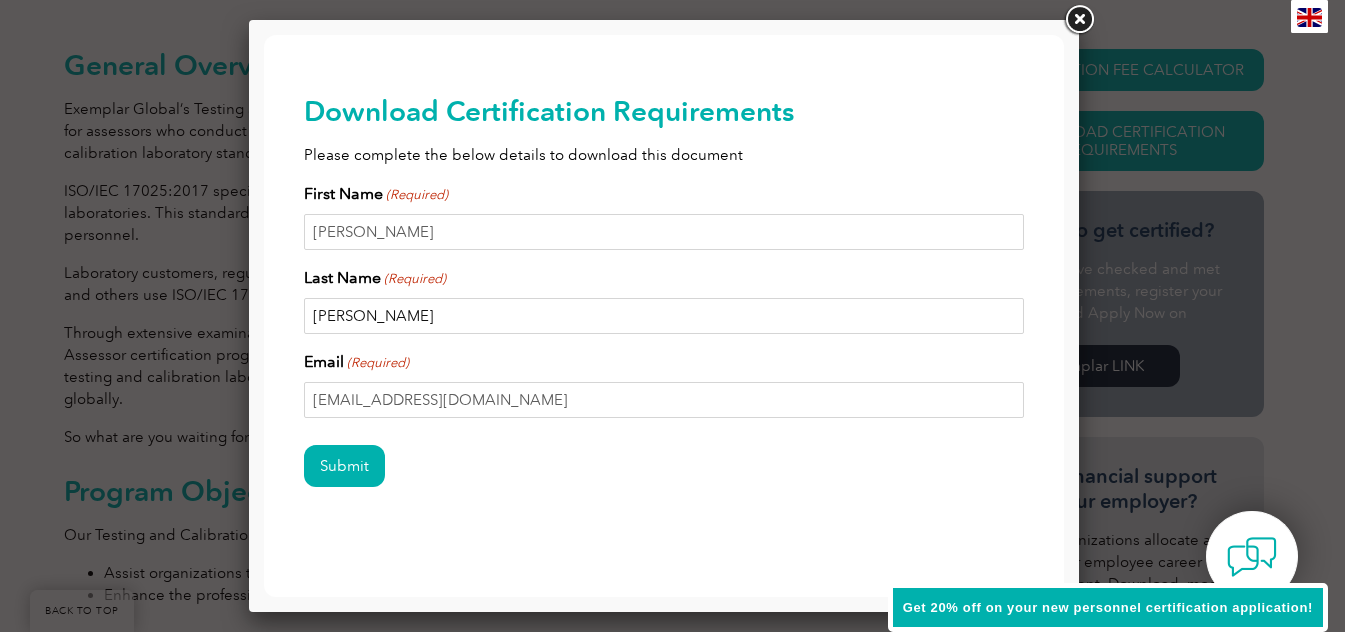 drag, startPoint x: 221, startPoint y: 321, endPoint x: 196, endPoint y: 323, distance: 25.079872 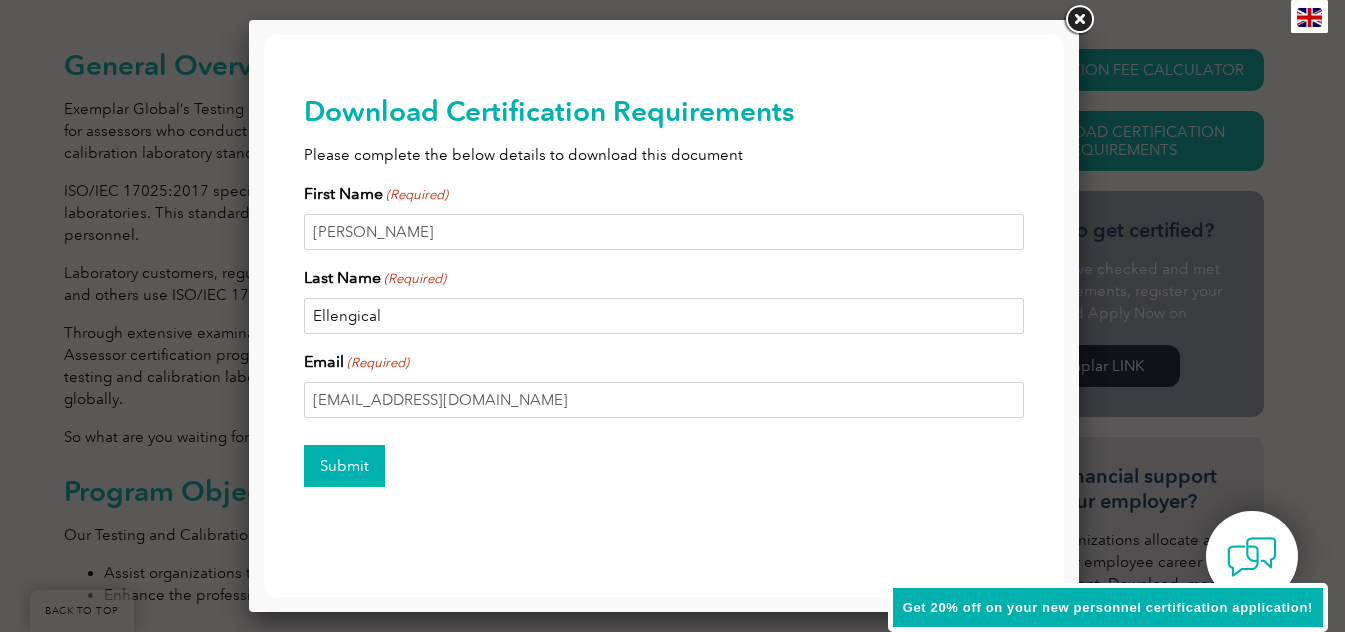 type on "Ellengical" 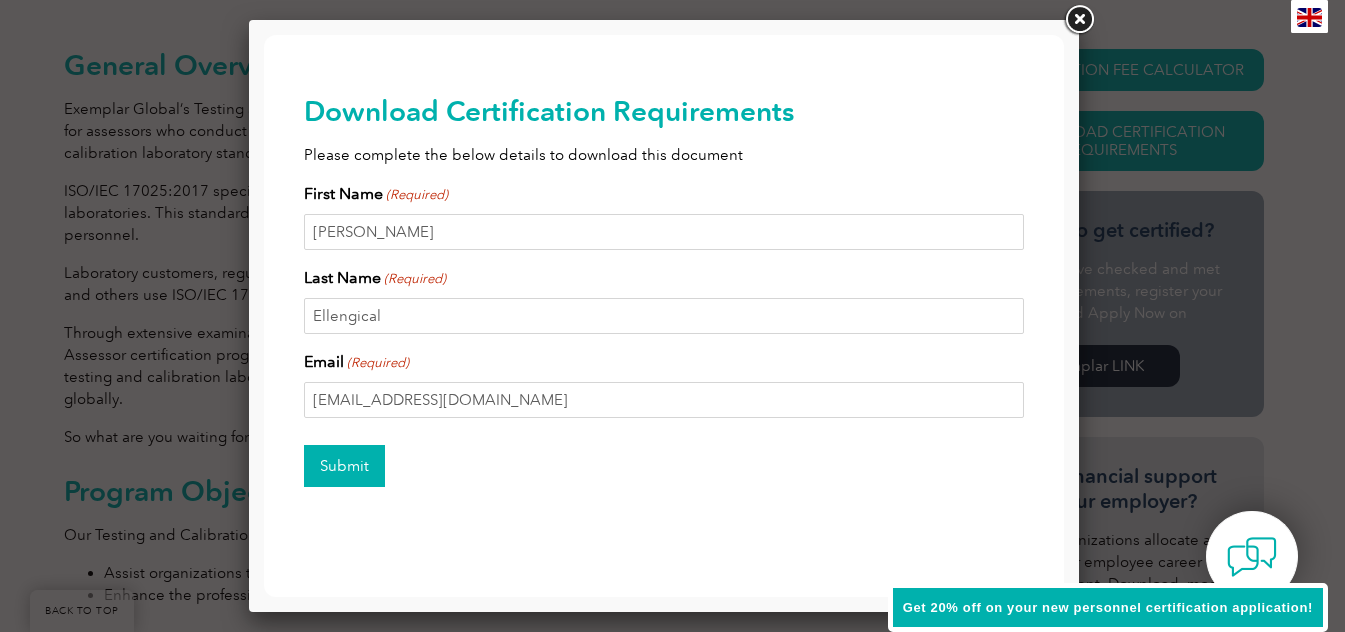 click on "Submit" at bounding box center [344, 466] 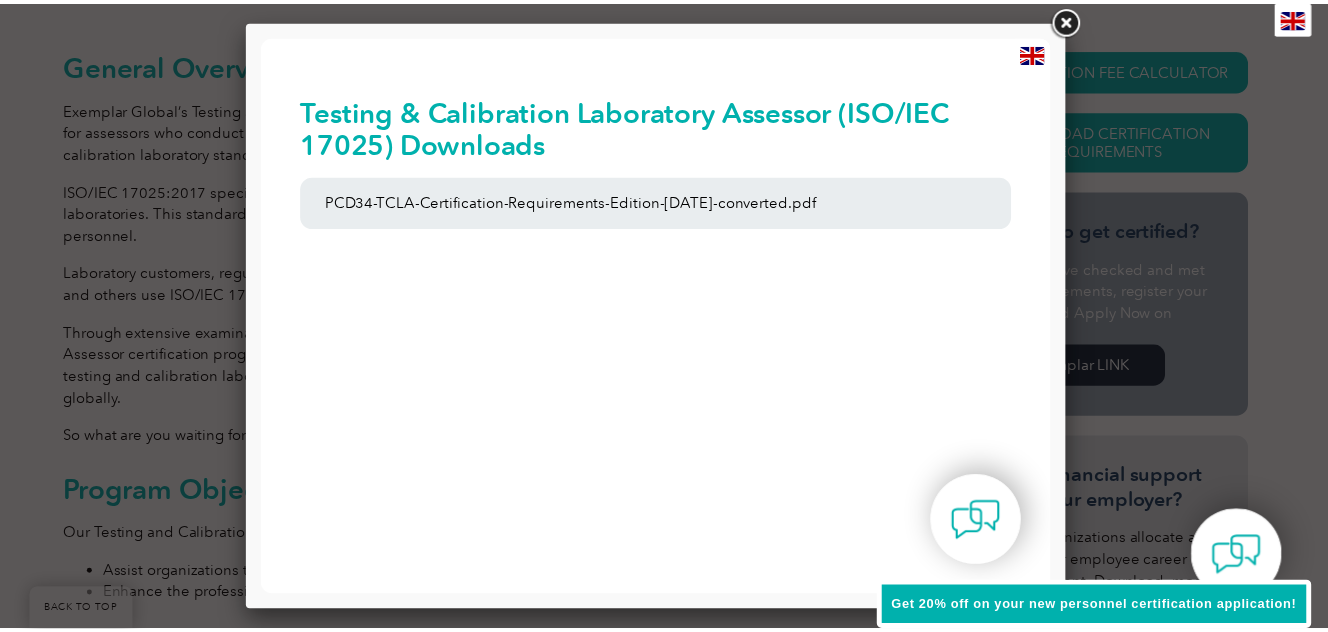 scroll, scrollTop: 0, scrollLeft: 0, axis: both 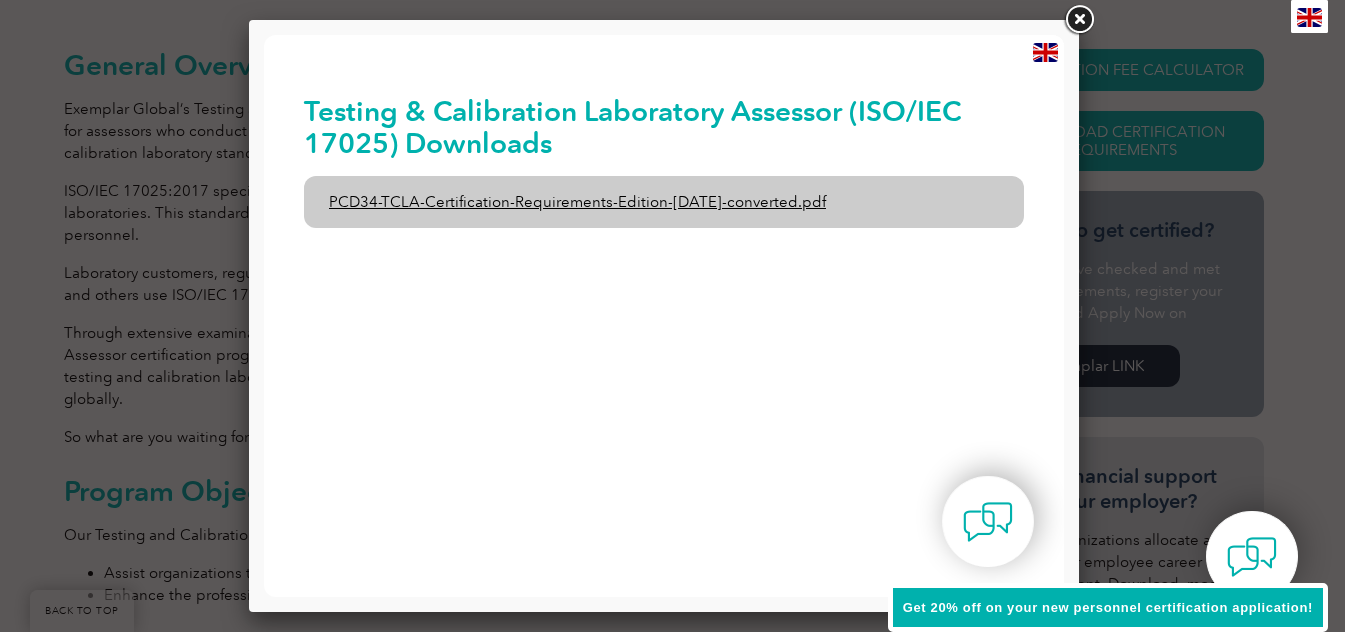 click on "PCD34-TCLA-Certification-Requirements-Edition-1-June-2020-converted.pdf" at bounding box center (664, 202) 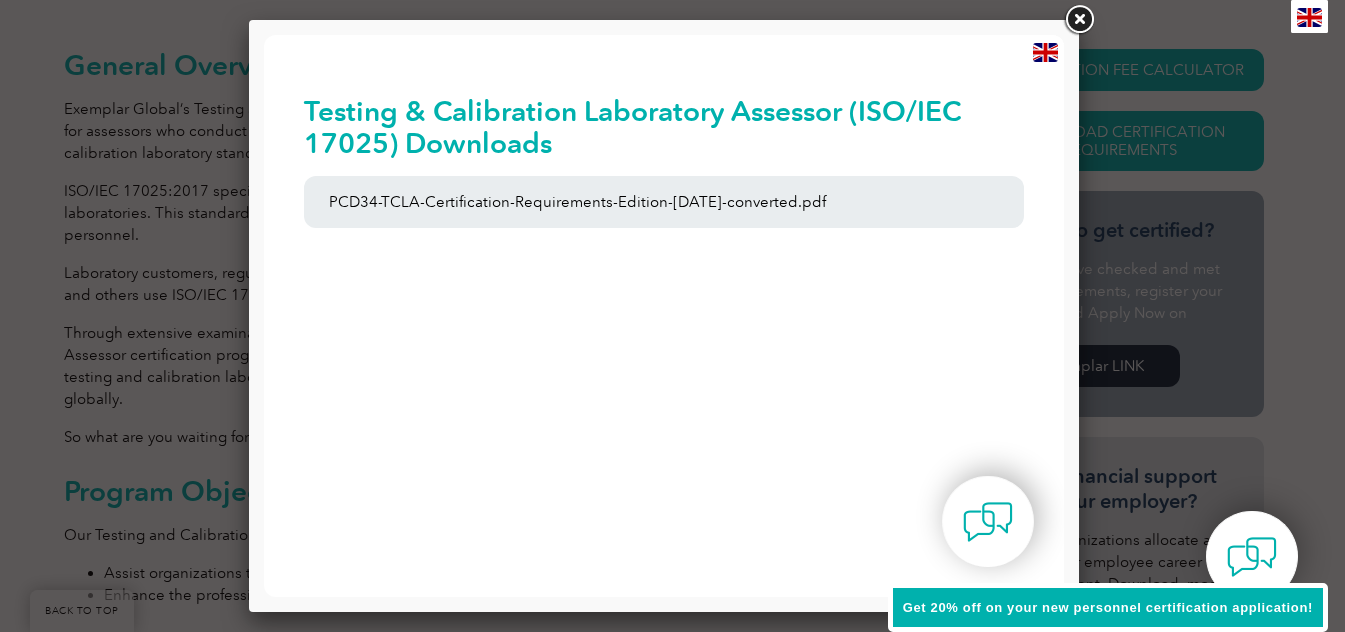 click at bounding box center [1079, 20] 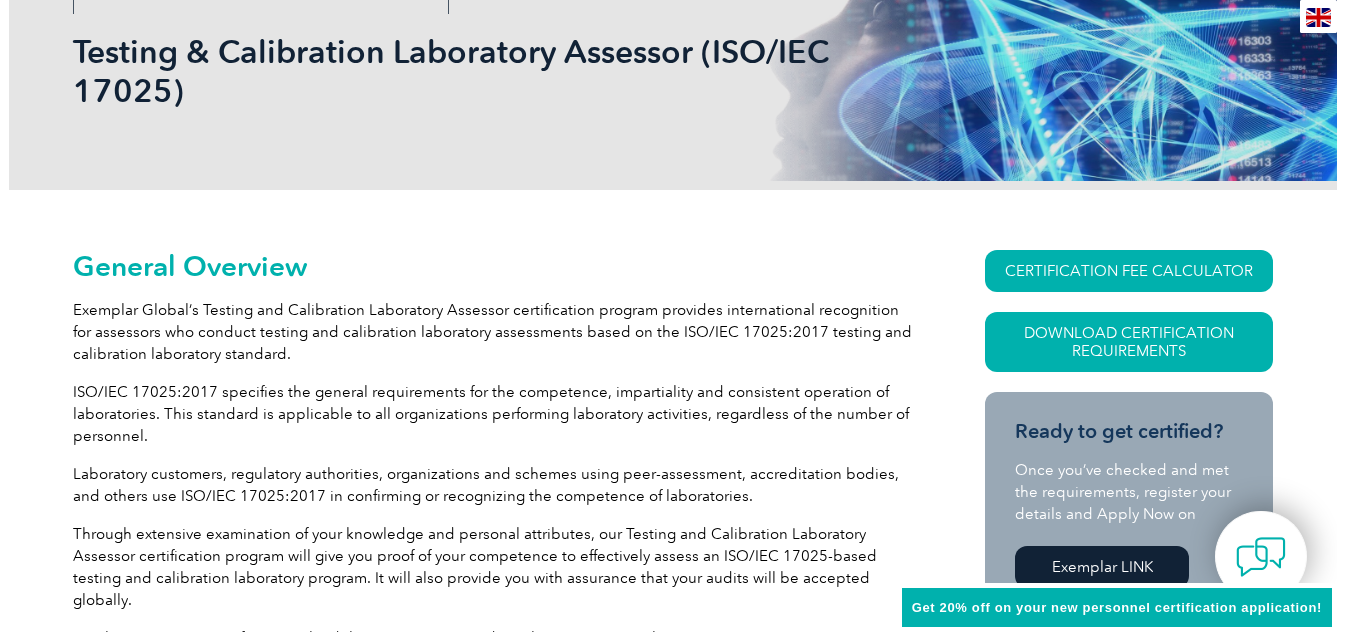 scroll, scrollTop: 299, scrollLeft: 0, axis: vertical 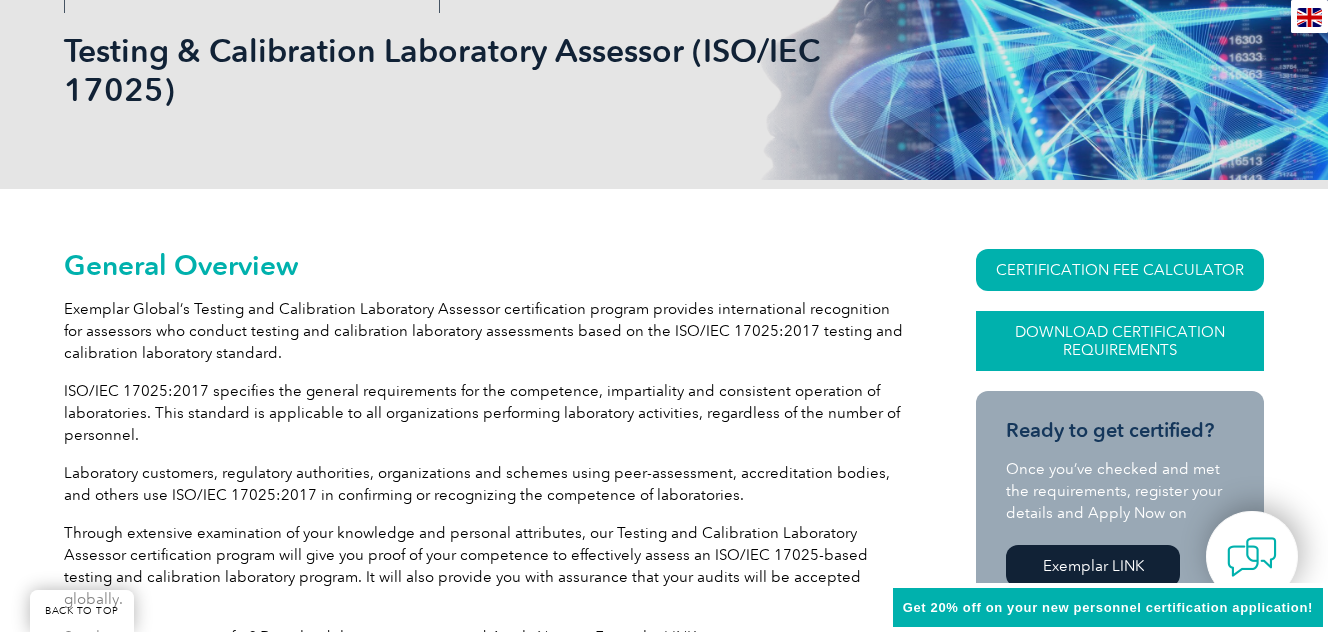 click on "Download Certification Requirements" at bounding box center [1120, 341] 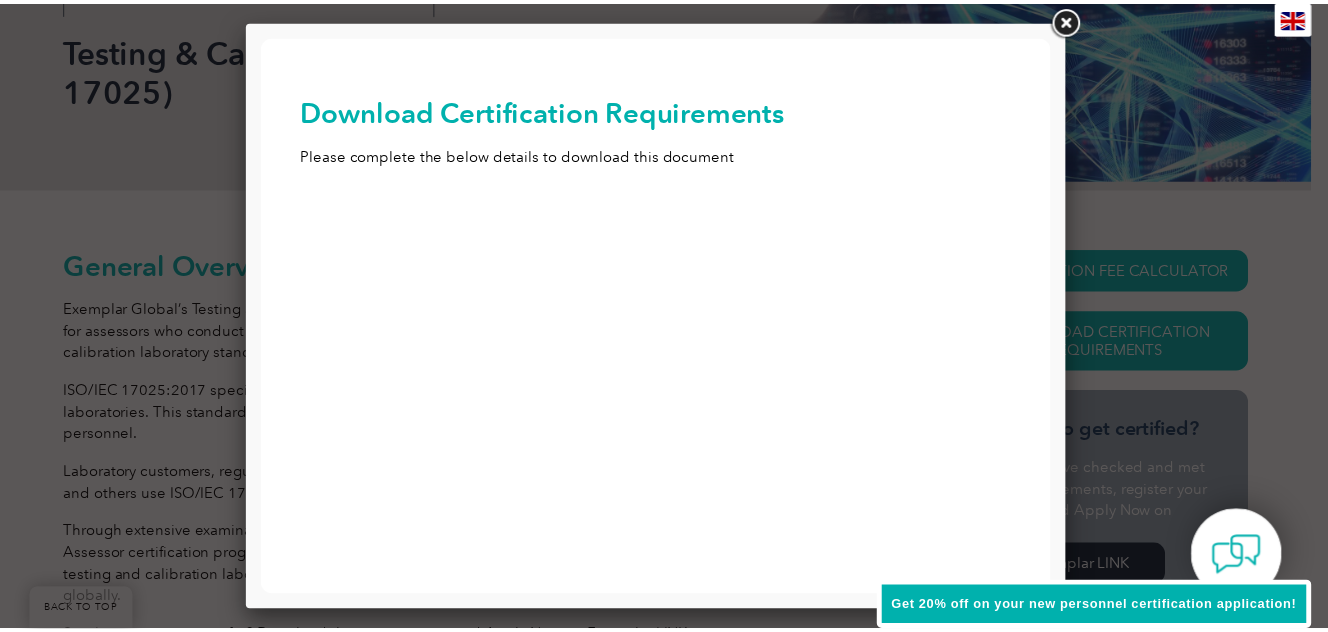 scroll, scrollTop: 0, scrollLeft: 0, axis: both 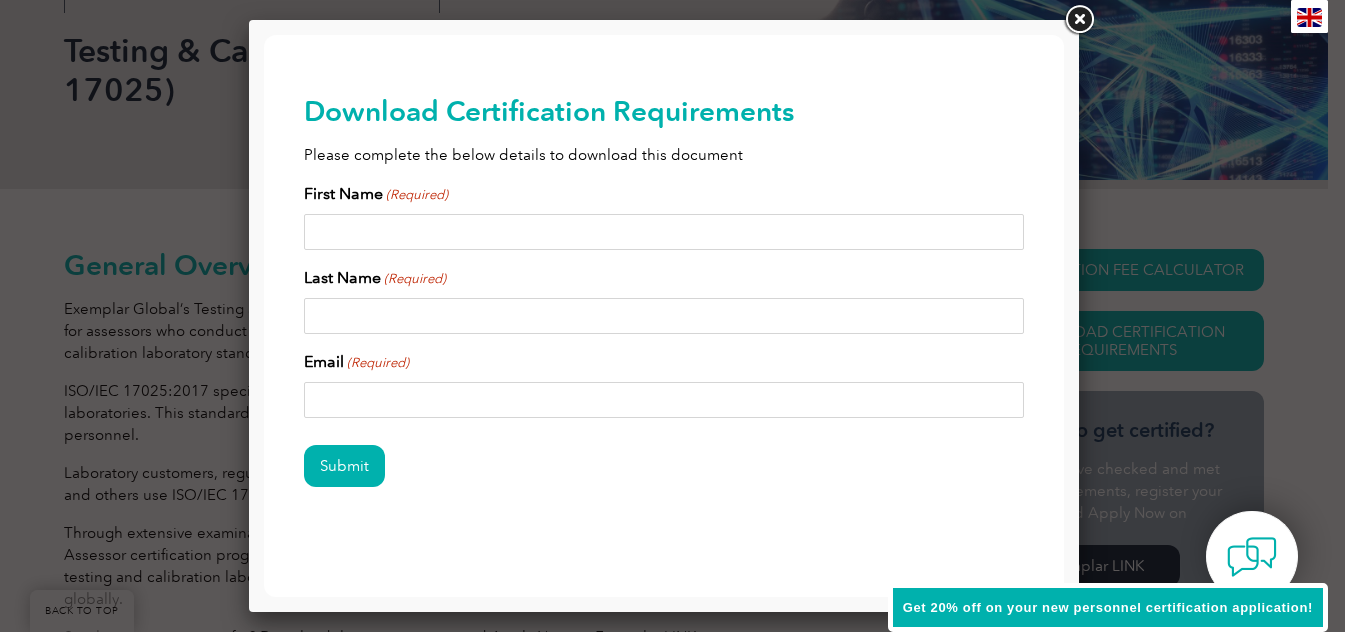 click at bounding box center [1079, 20] 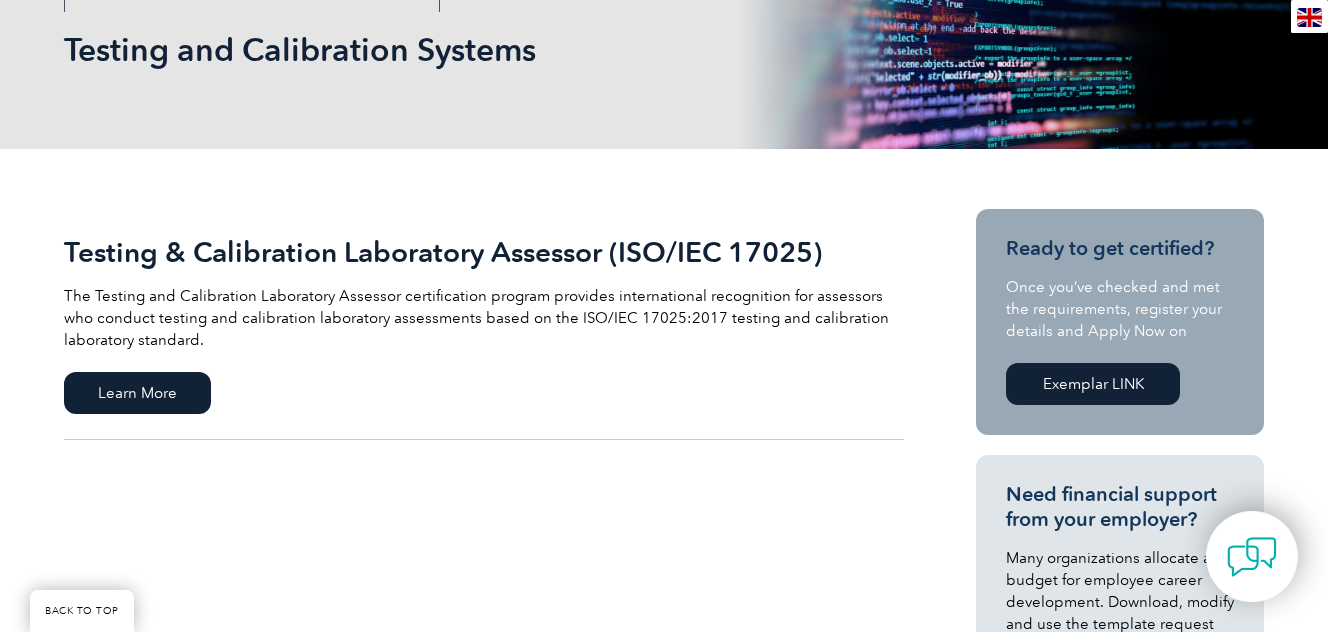 scroll, scrollTop: 300, scrollLeft: 0, axis: vertical 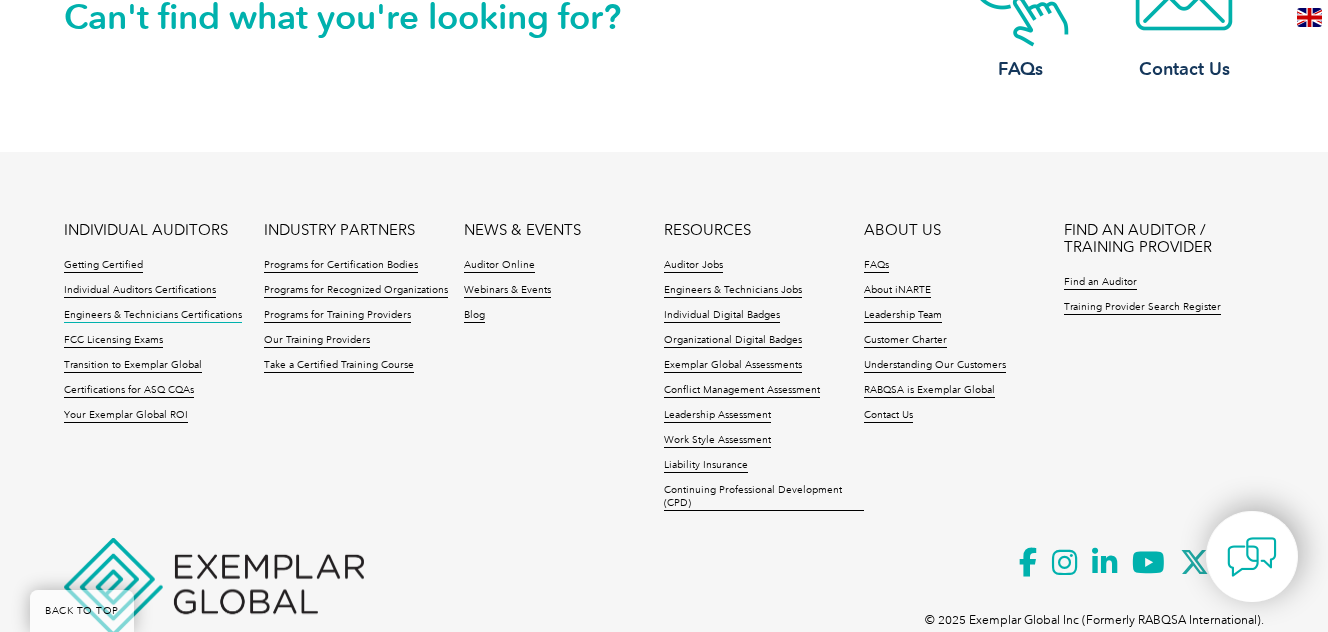 click on "Engineers & Technicians Certifications" at bounding box center [153, 316] 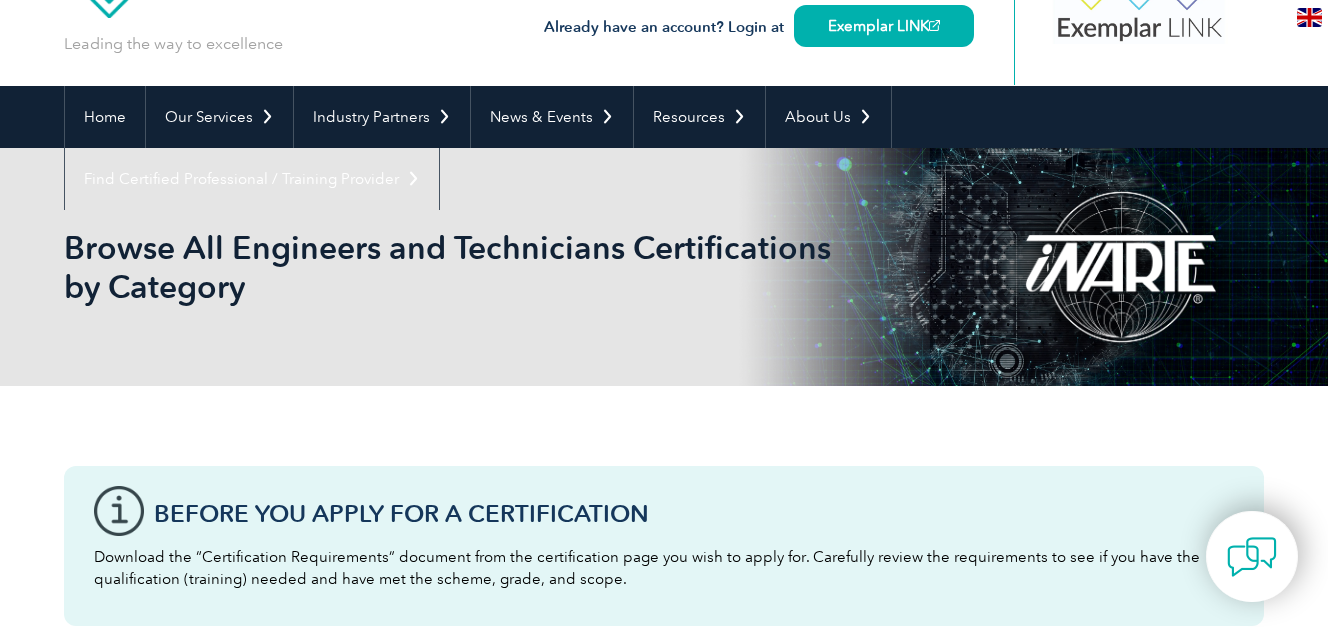 scroll, scrollTop: 100, scrollLeft: 0, axis: vertical 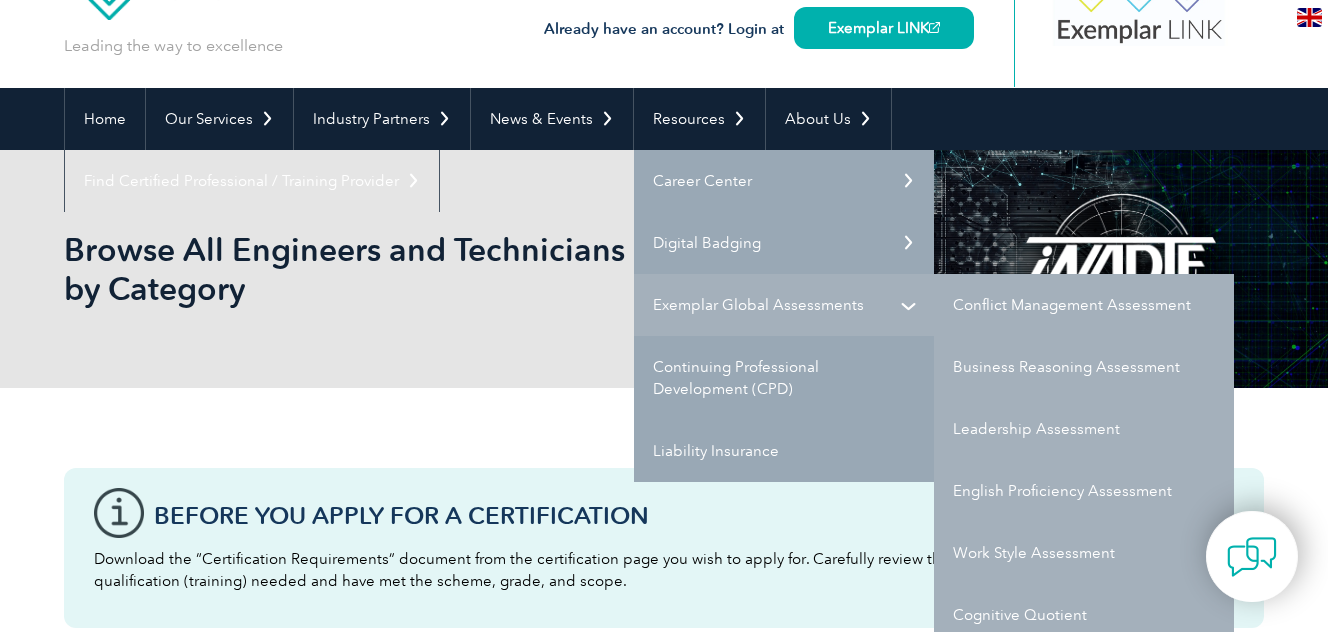click on "Exemplar Global Assessments" at bounding box center (784, 305) 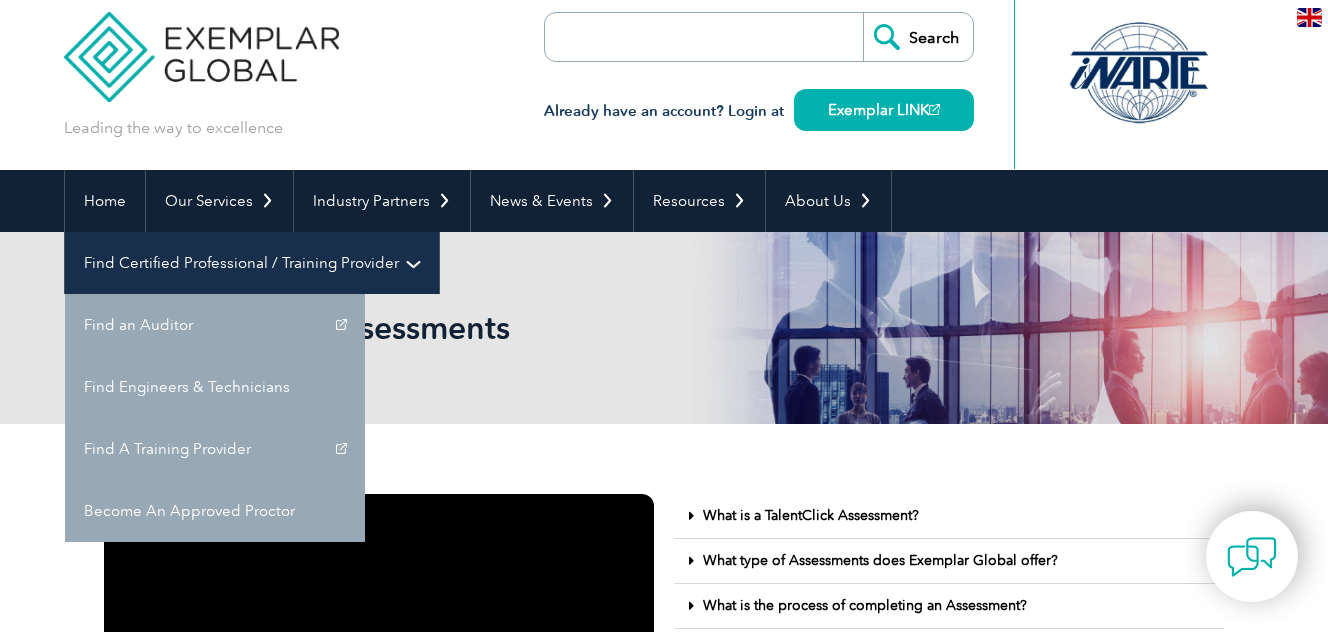 scroll, scrollTop: 0, scrollLeft: 0, axis: both 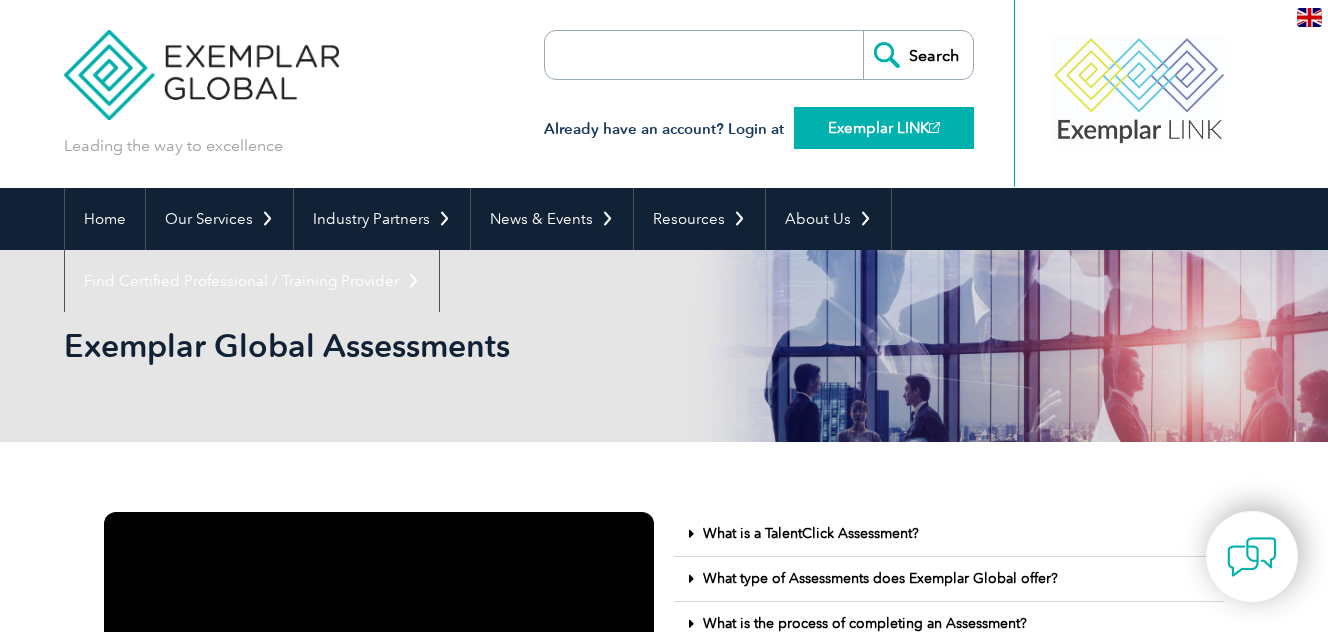 click at bounding box center [934, 127] 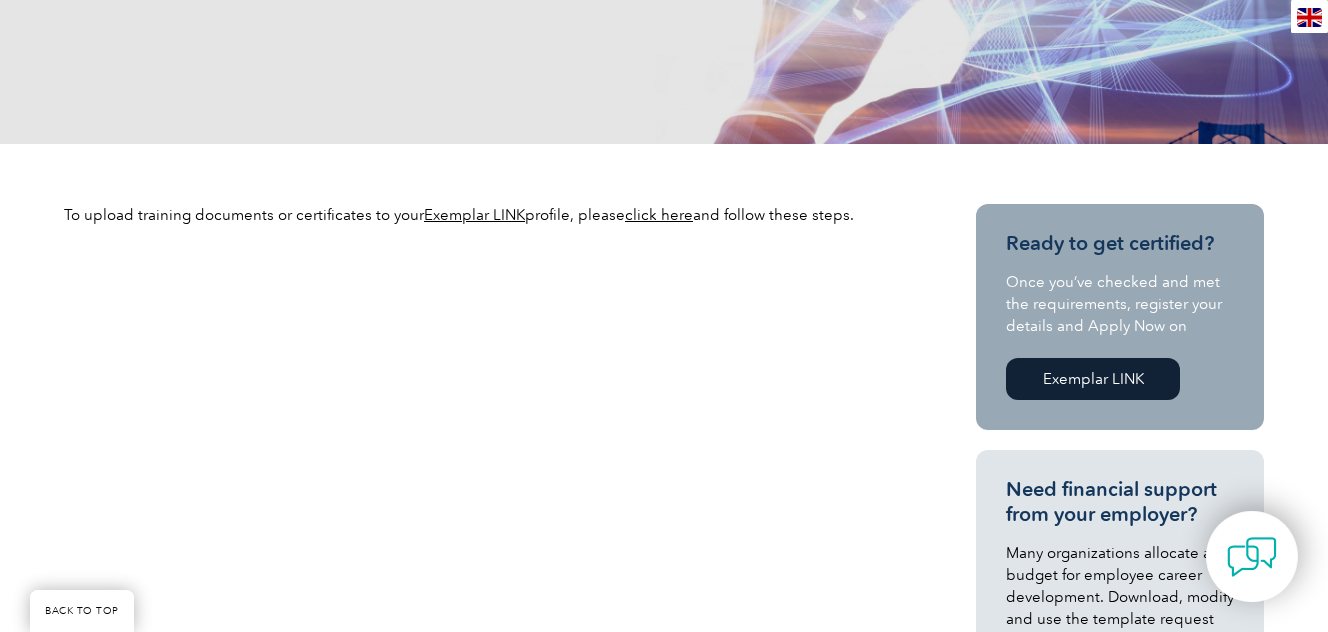 scroll, scrollTop: 500, scrollLeft: 0, axis: vertical 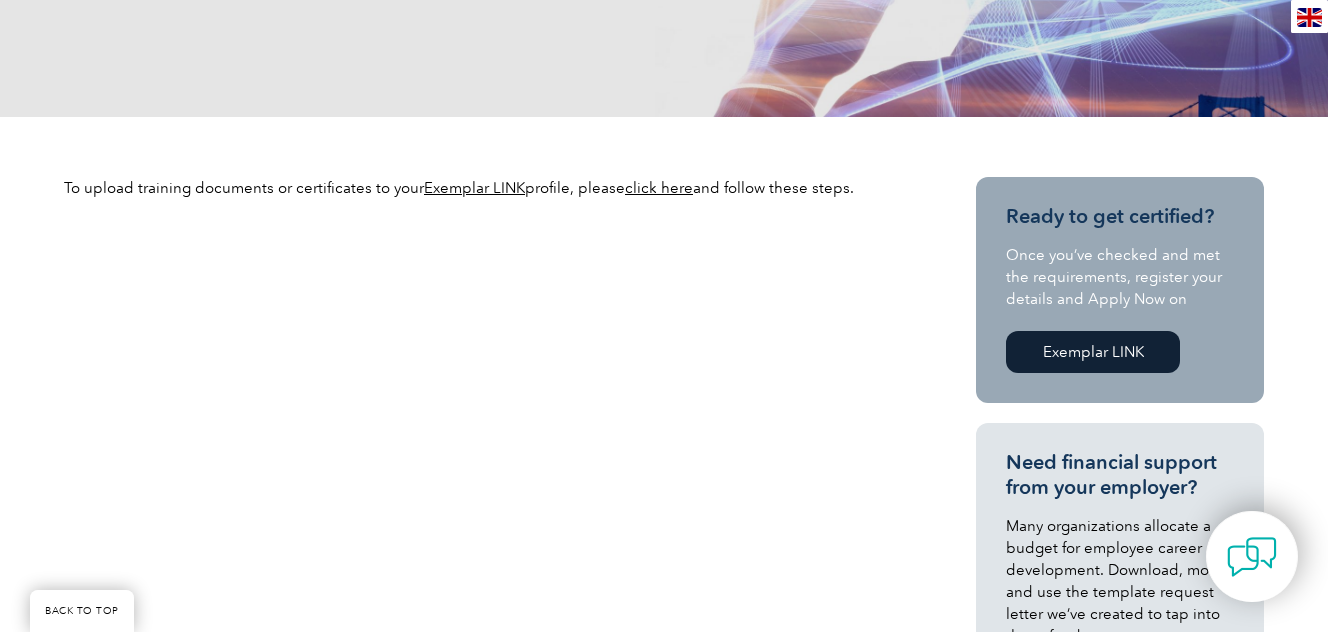 click on "click here" at bounding box center (659, 188) 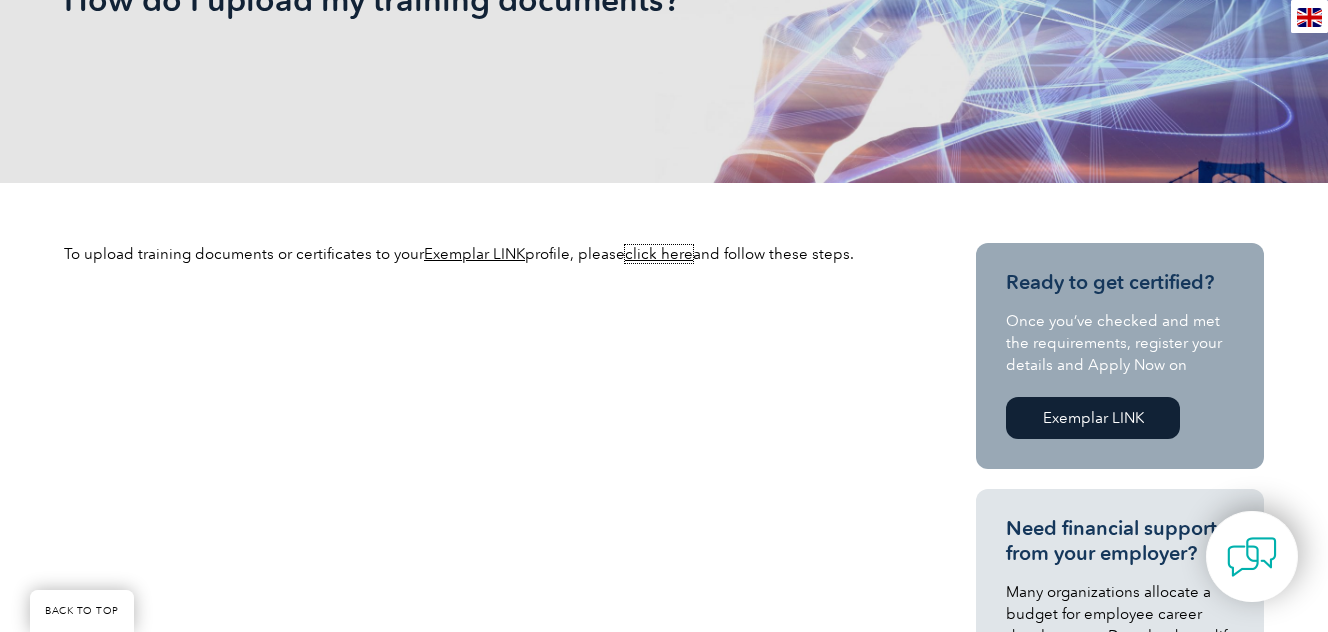 scroll, scrollTop: 400, scrollLeft: 0, axis: vertical 